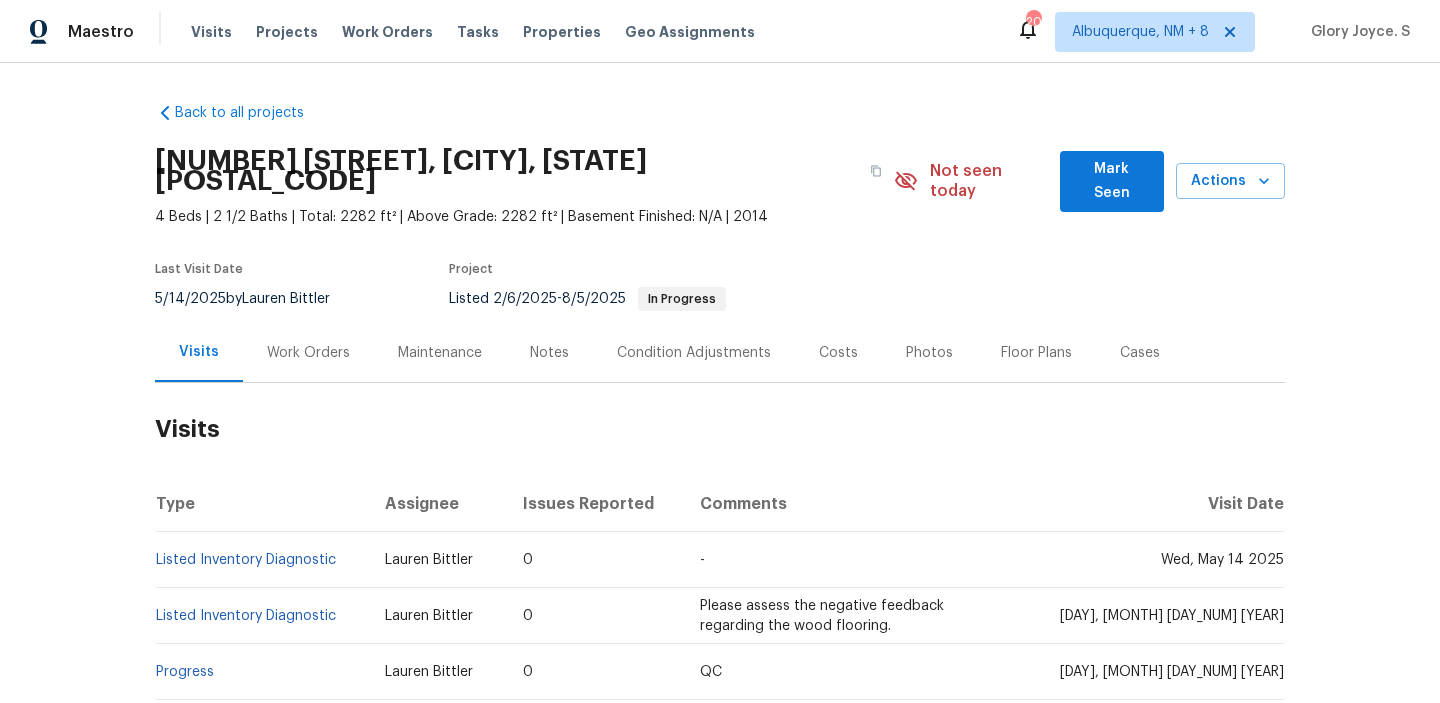 scroll, scrollTop: 0, scrollLeft: 0, axis: both 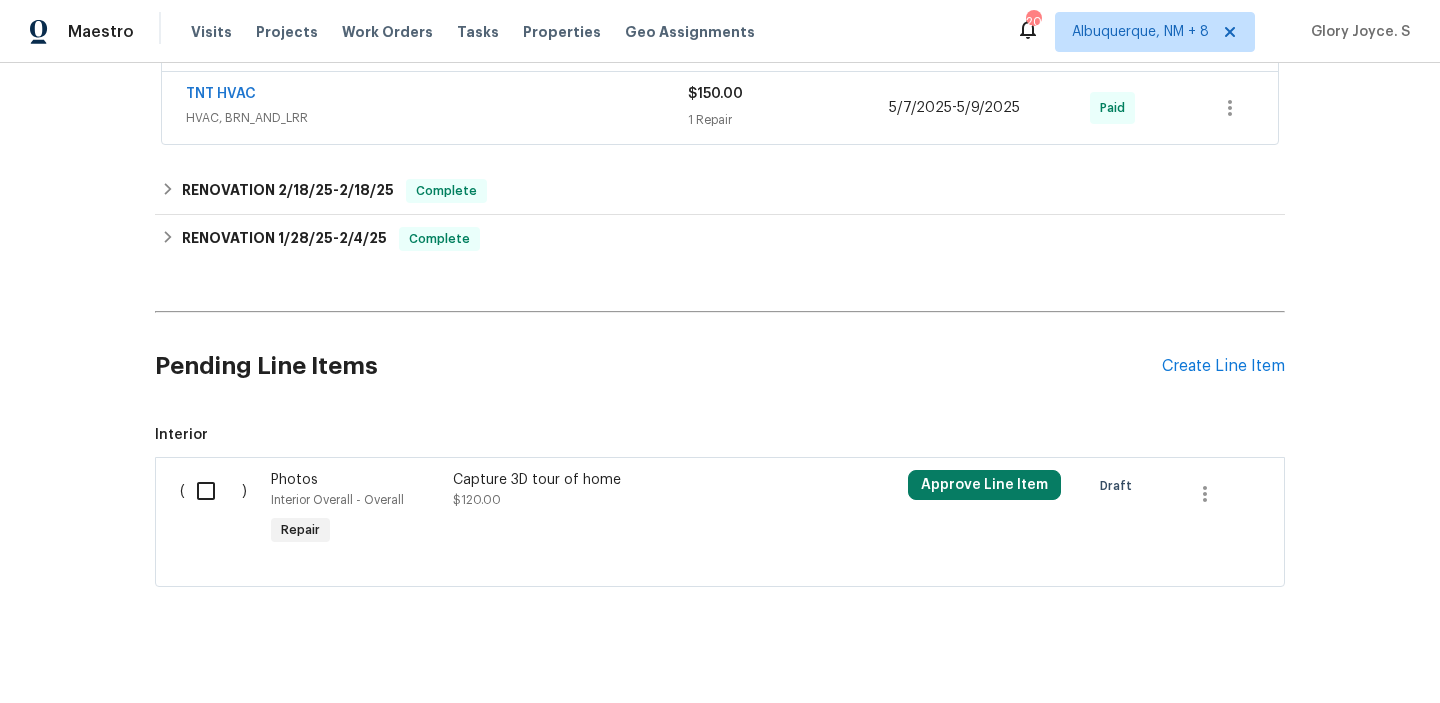 click on "Pending Line Items Create Line Item" at bounding box center [720, 366] 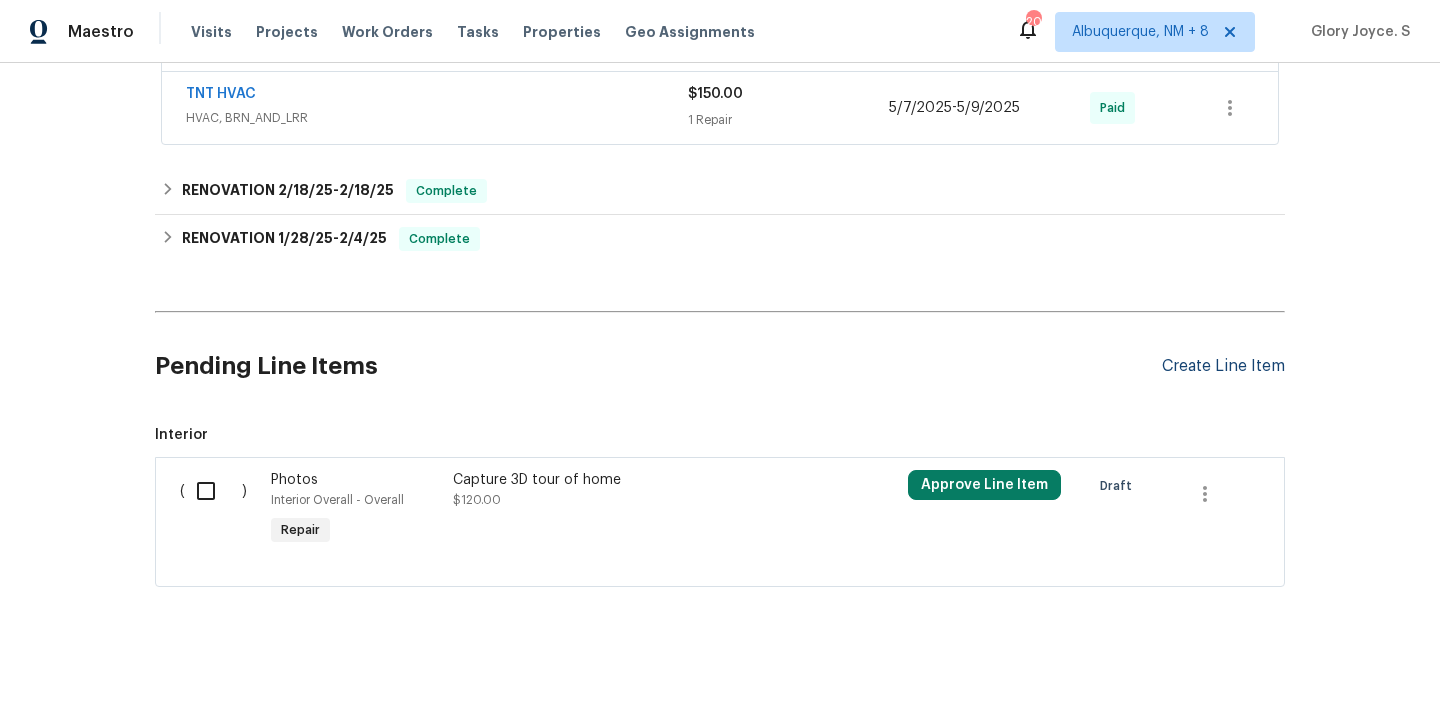 click on "Create Line Item" at bounding box center (1223, 366) 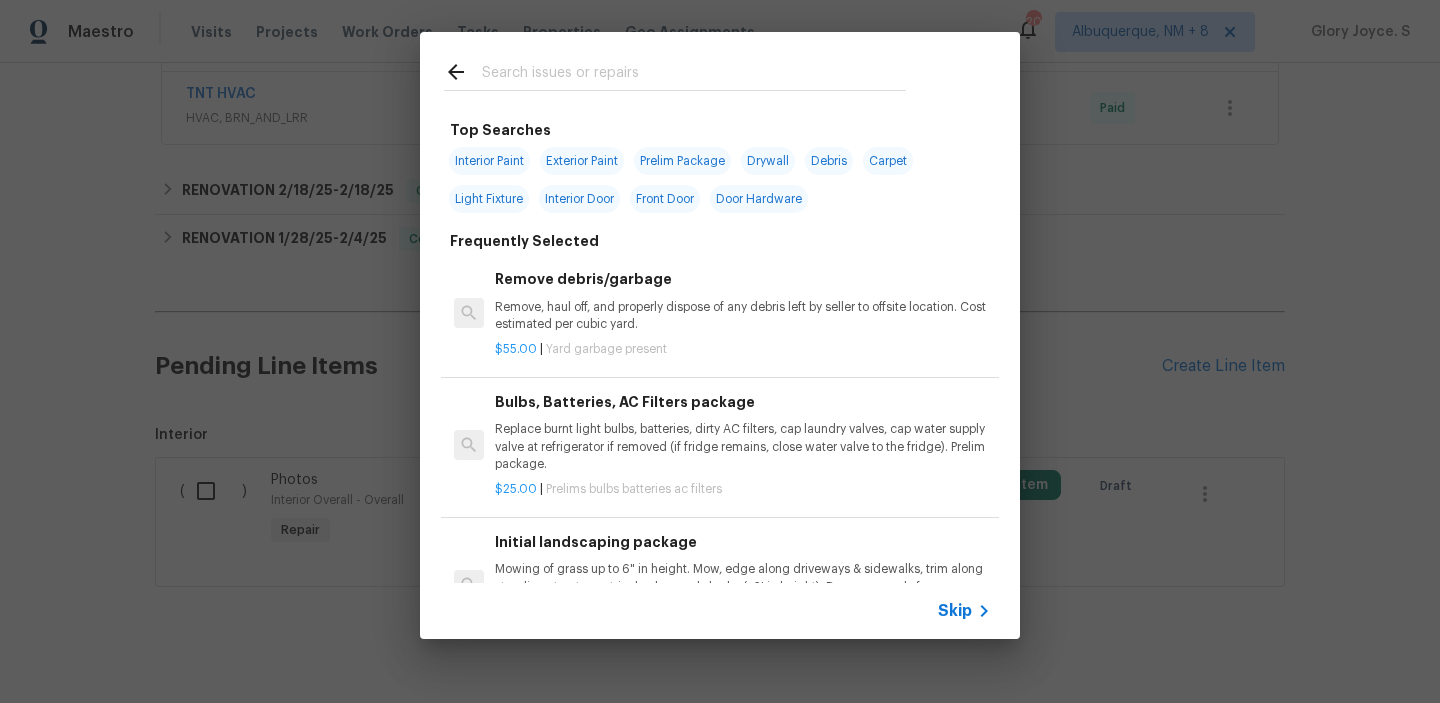 click on "Remove, haul off, and properly dispose of any debris left by seller to offsite location. Cost estimated per cubic yard." at bounding box center (743, 316) 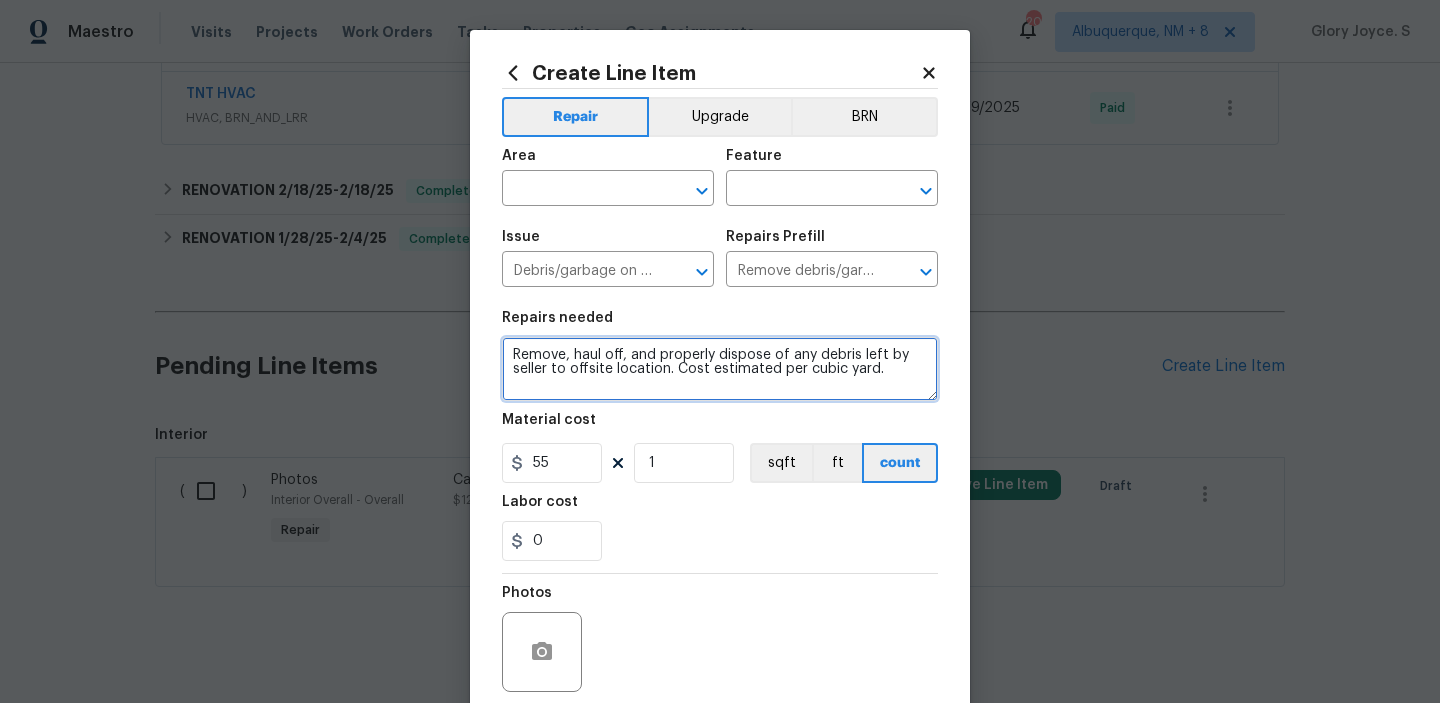 click on "Remove, haul off, and properly dispose of any debris left by seller to offsite location. Cost estimated per cubic yard." at bounding box center (720, 369) 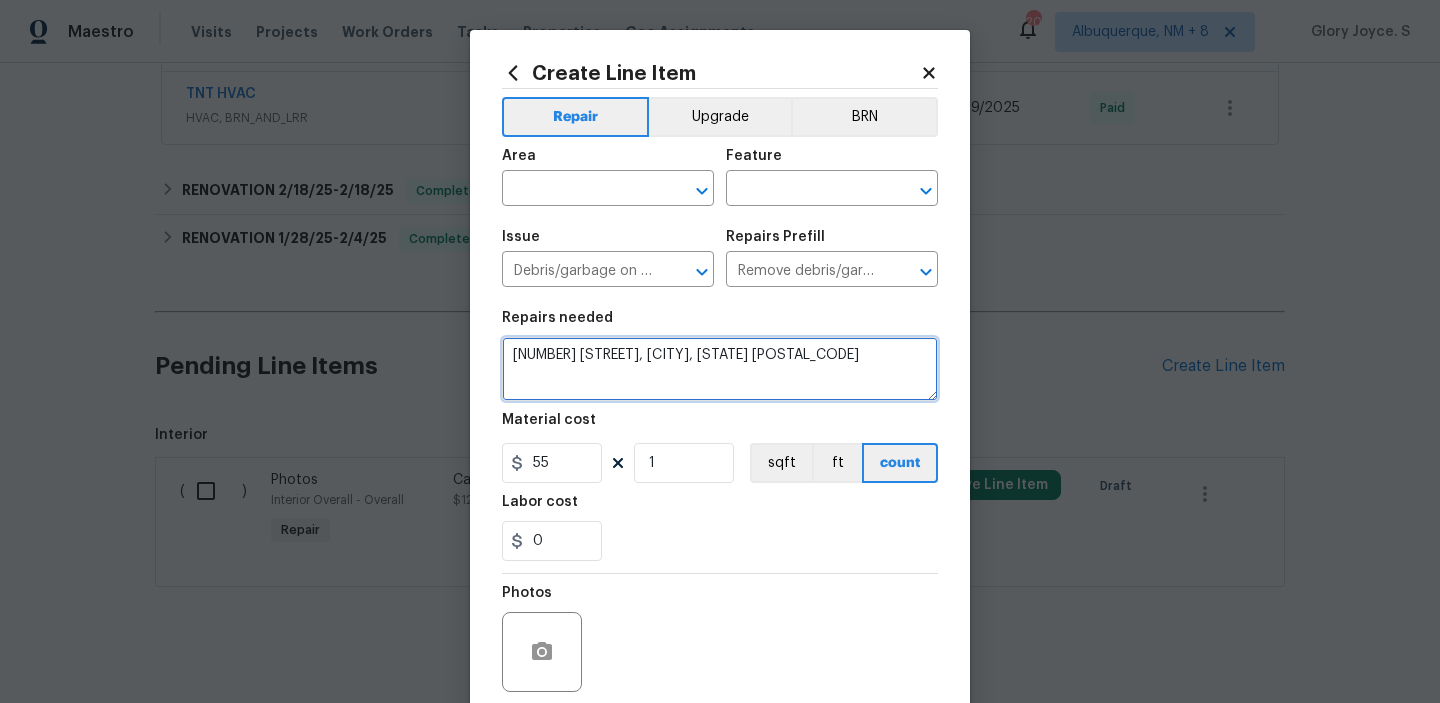 type on "Remove, haul off, and properly dispose of any debris left by seller to offsite location. Cost estimated per cubic yard." 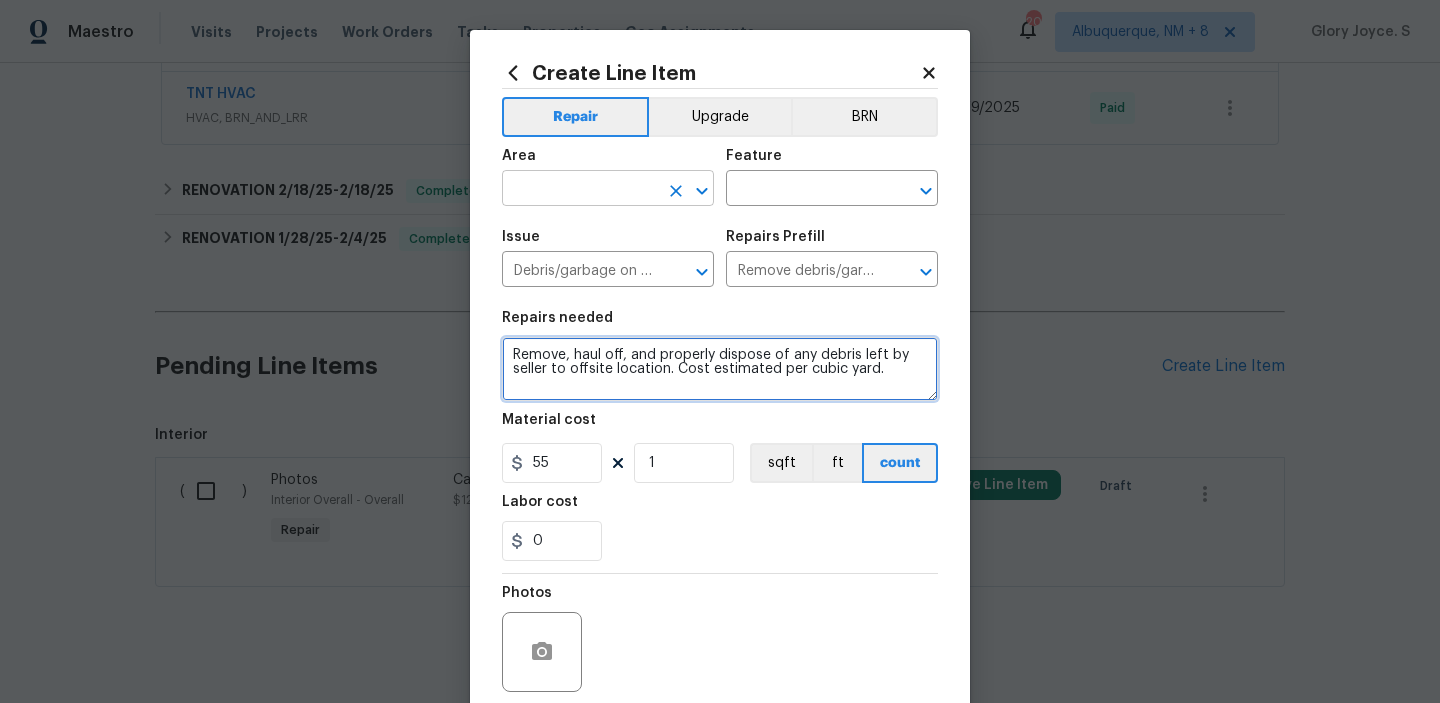 click 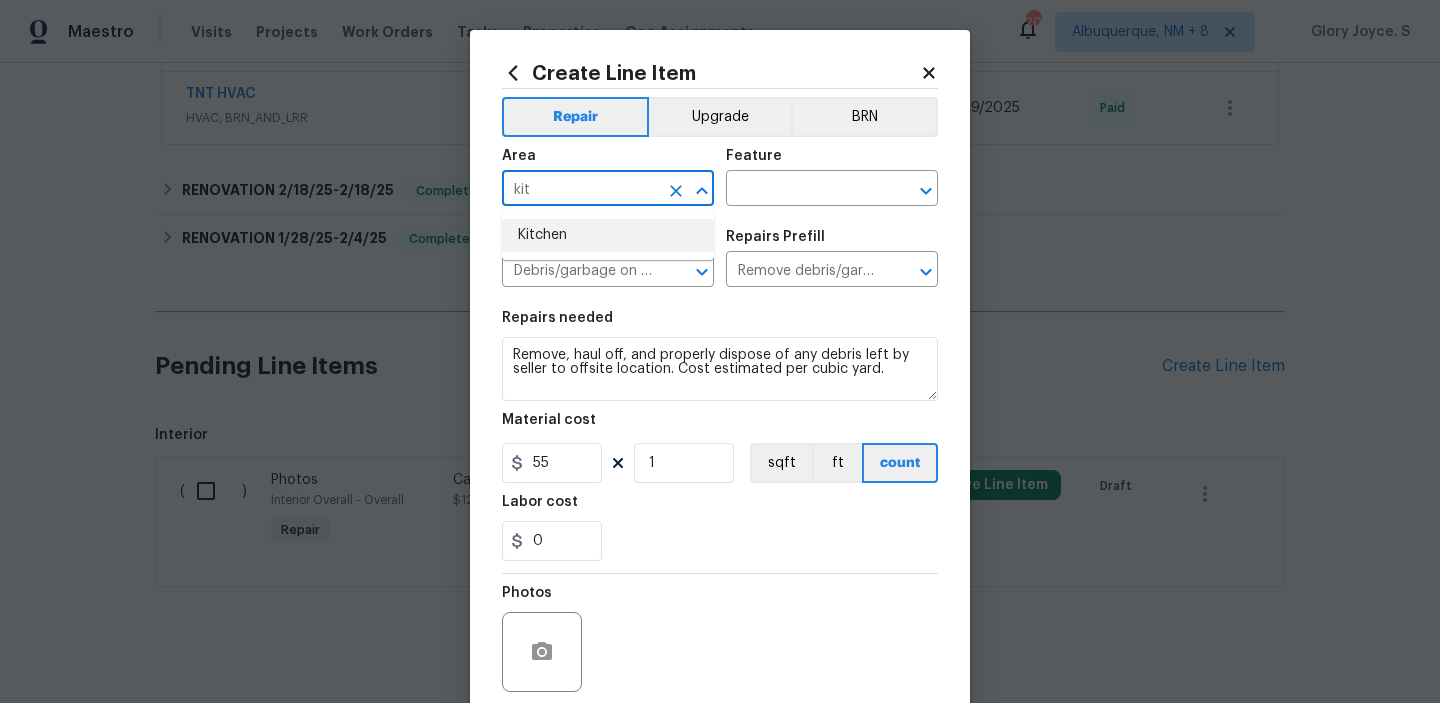 click on "Kitchen" at bounding box center (608, 235) 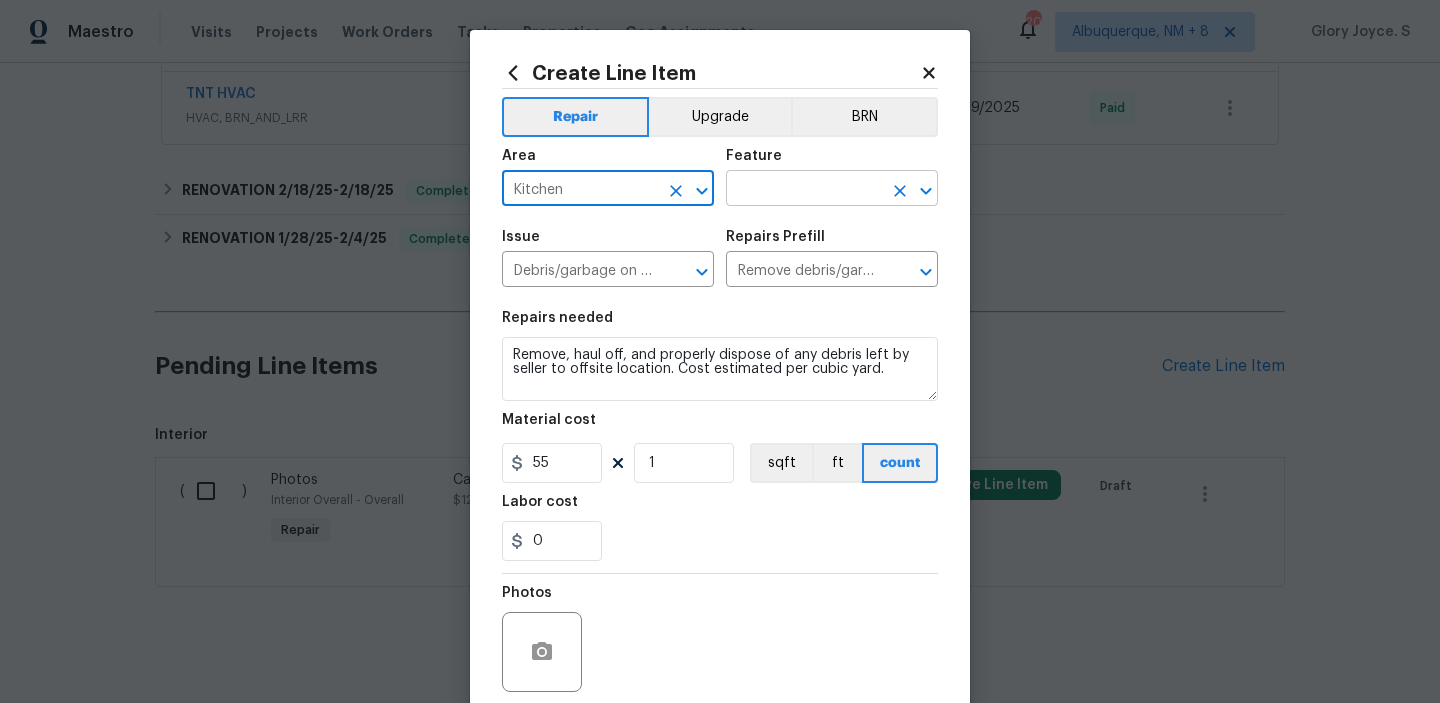 click 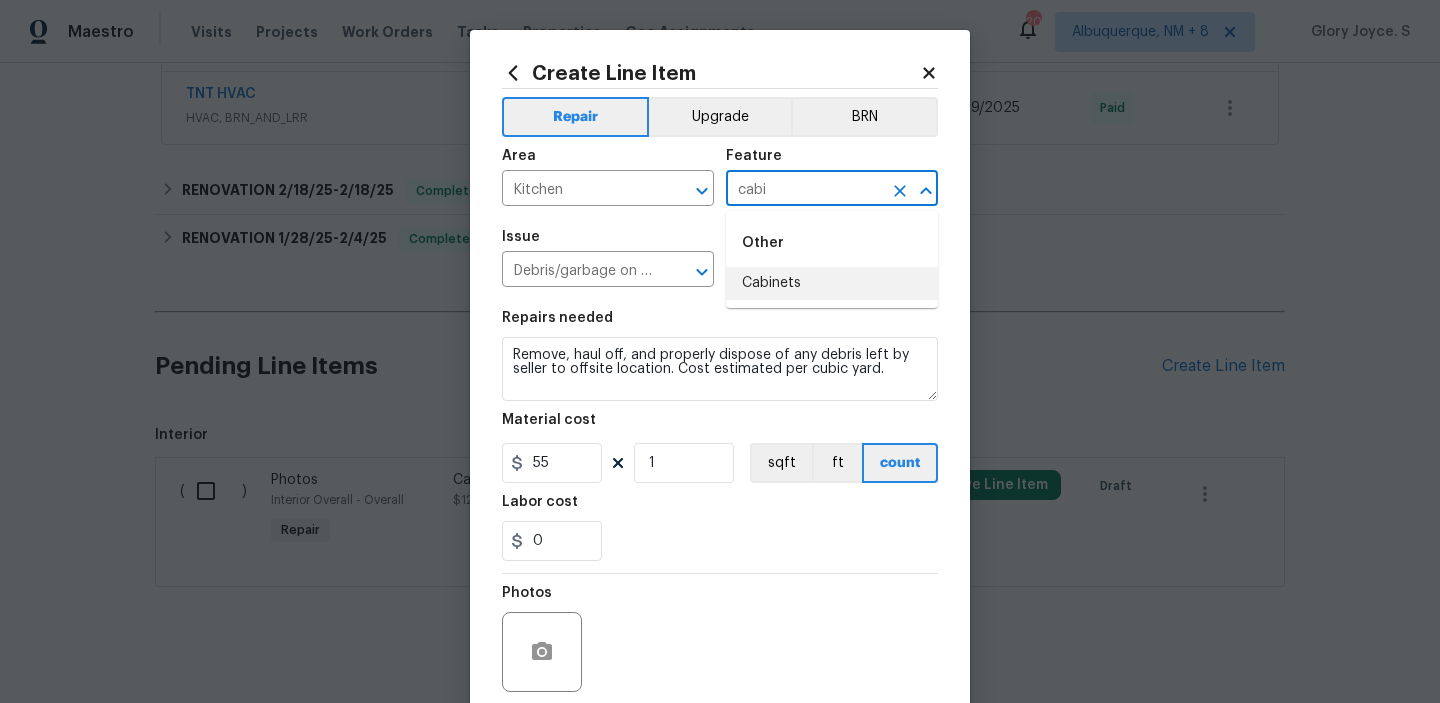 click on "Cabinets" at bounding box center (832, 283) 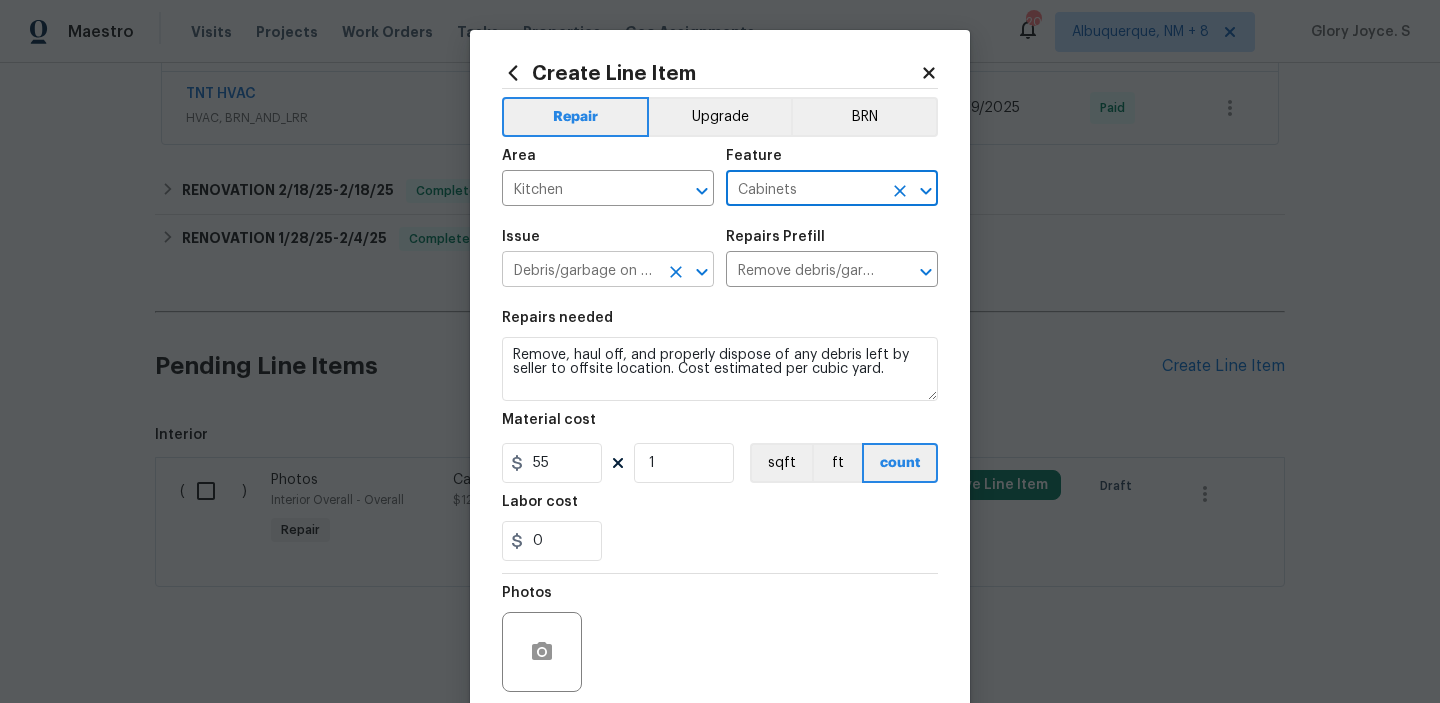 click 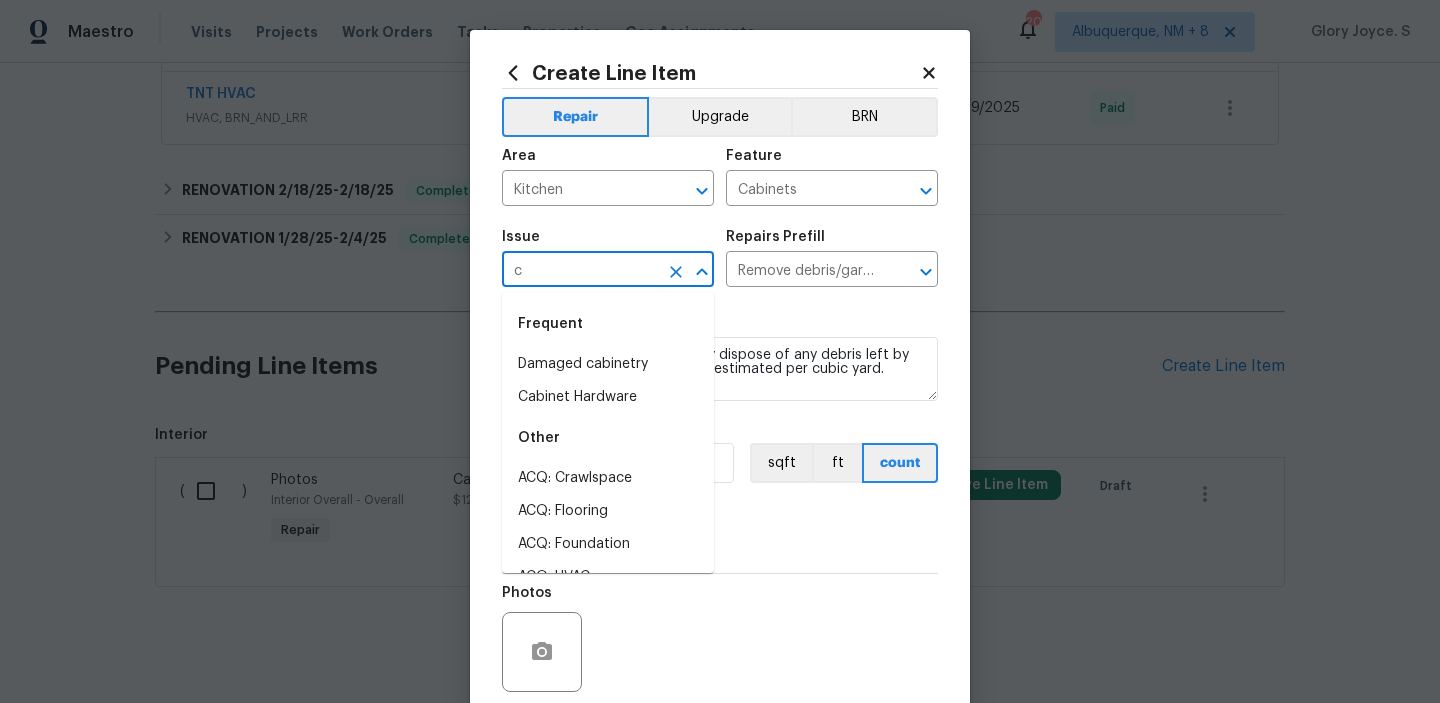 scroll, scrollTop: 0, scrollLeft: 0, axis: both 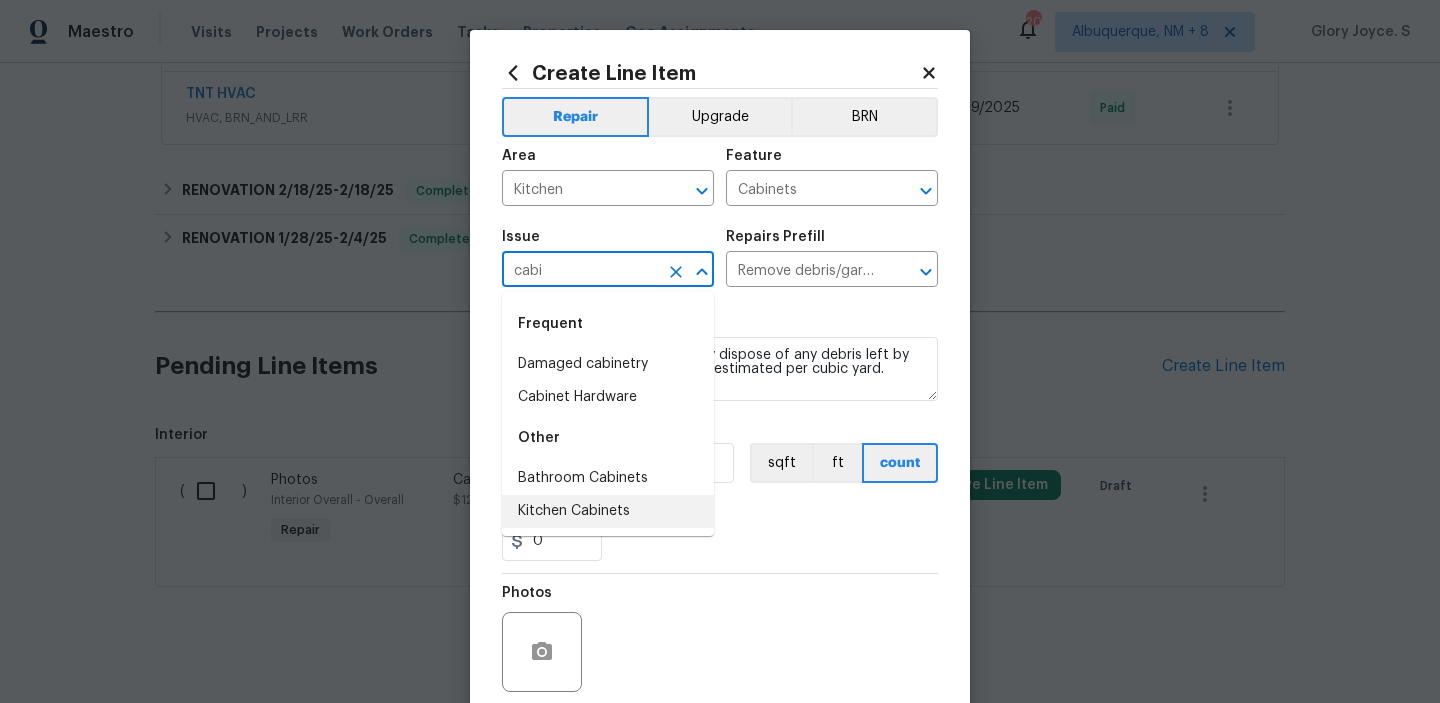 click on "Kitchen Cabinets" at bounding box center [608, 511] 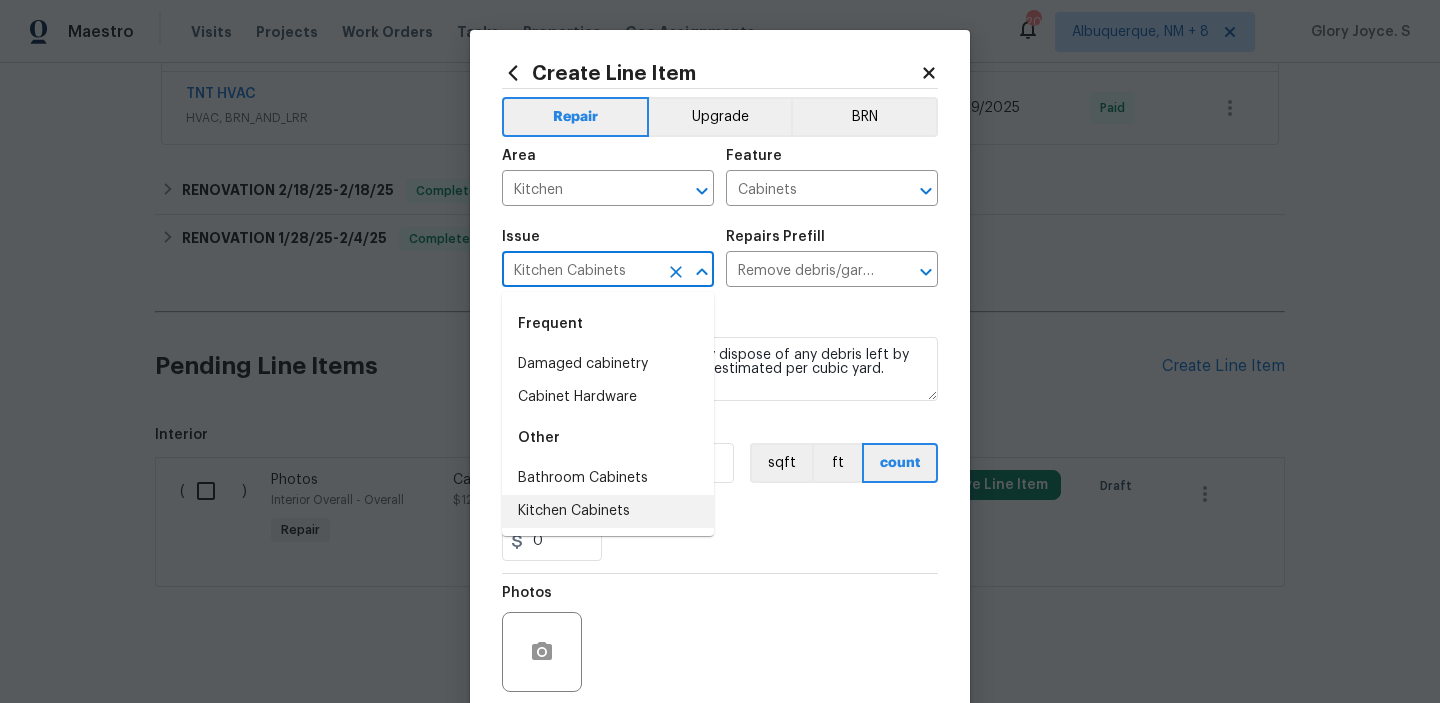 type 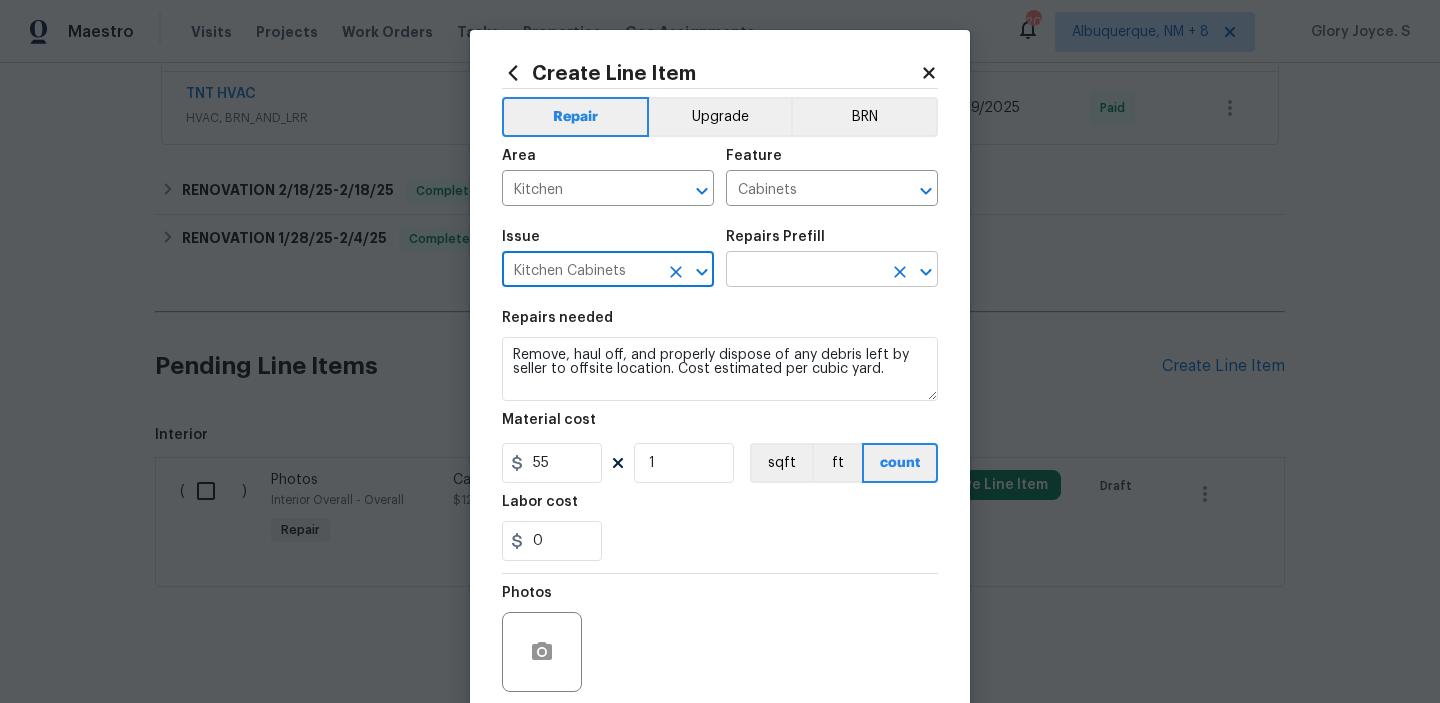 click 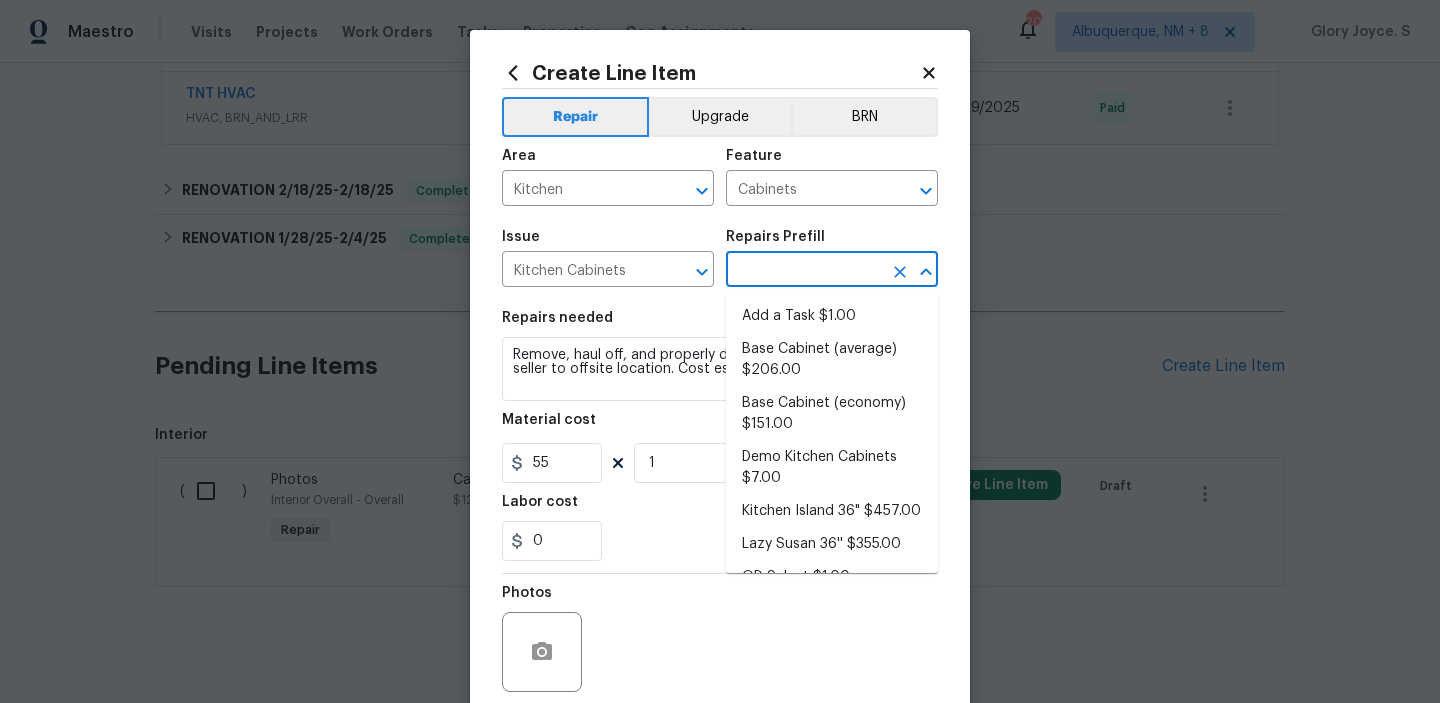 click on "Add a Task $1.00 Base Cabinet (average) $206.00 Base Cabinet (economy) $151.00 Demo Kitchen Cabinets $7.00 Kitchen Island 36"  $457.00 Lazy Susan 36''  $355.00 OD Select $1.00 Paint Cabinets - Doors and Faces LABOR ONLY $25.00 Paint Cabinets Full Inside & Out - LABOR ONLY $25.00 Pantry Cabinet 18''  $355.00 Pantry Cabinet 24'' $406.00 Pantry Cabinet 36''  $457.00 Repair & Paint Cabinet Base $35.00 Replace Damaged Cabinet Base $50.00 Wall Cabinet (average) $201.00 Wall Cabinet (economy) $156.00" at bounding box center [832, 432] 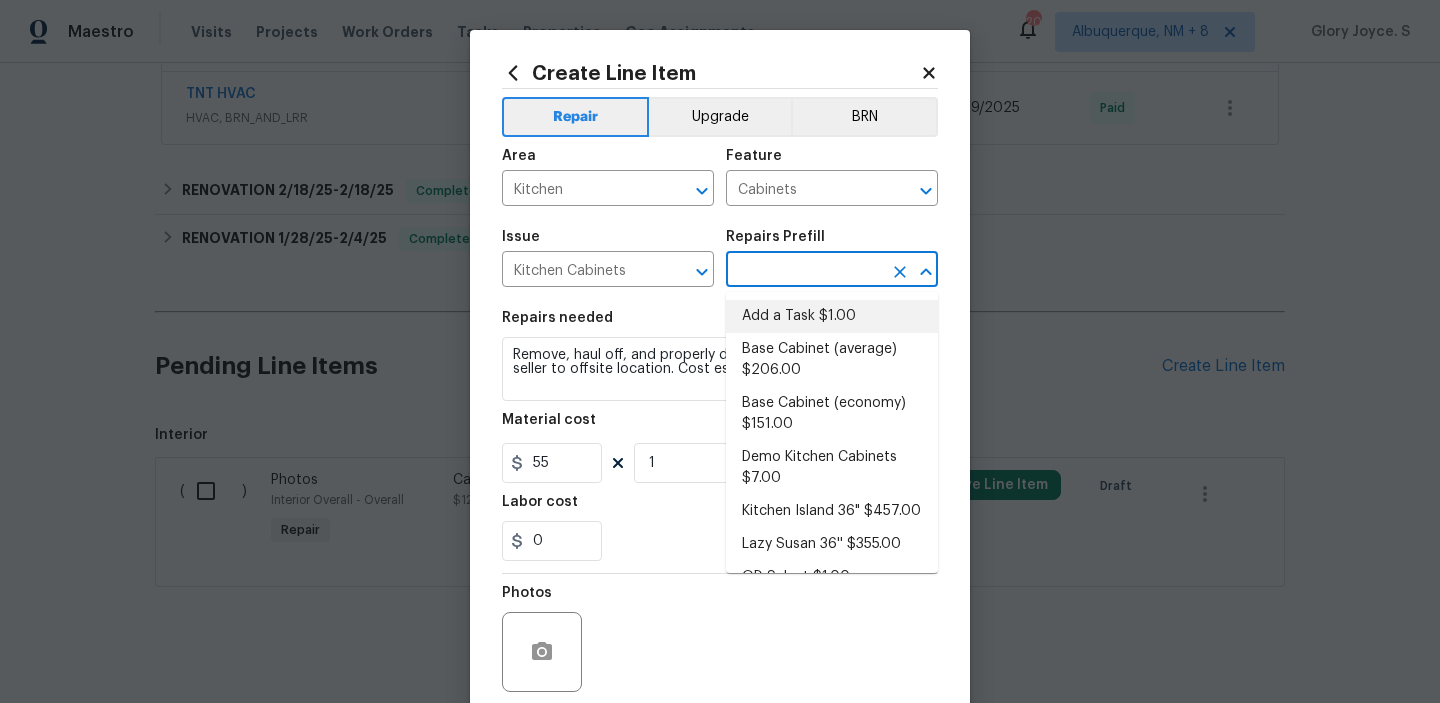 click on "Add a Task $1.00" at bounding box center [832, 316] 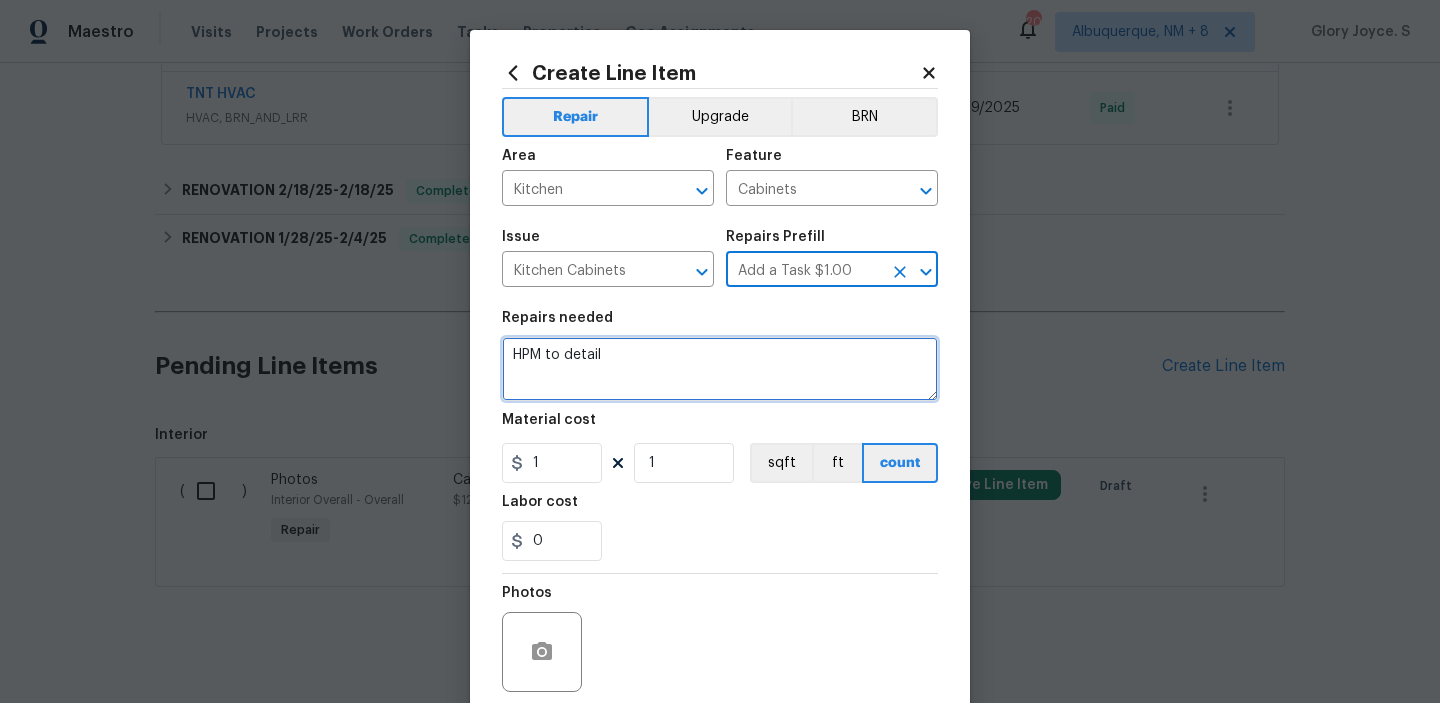 click on "HPM to detail" at bounding box center [720, 369] 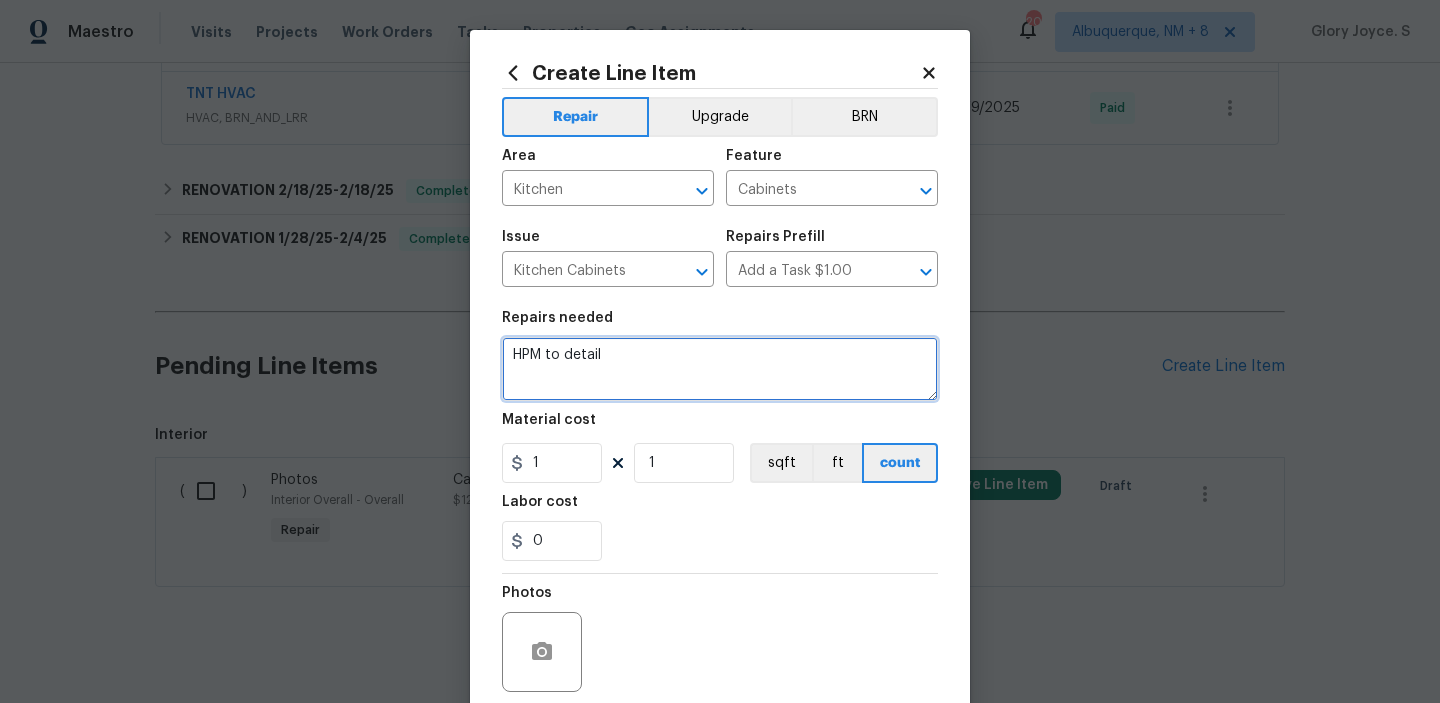 click on "HPM to detail" at bounding box center (720, 369) 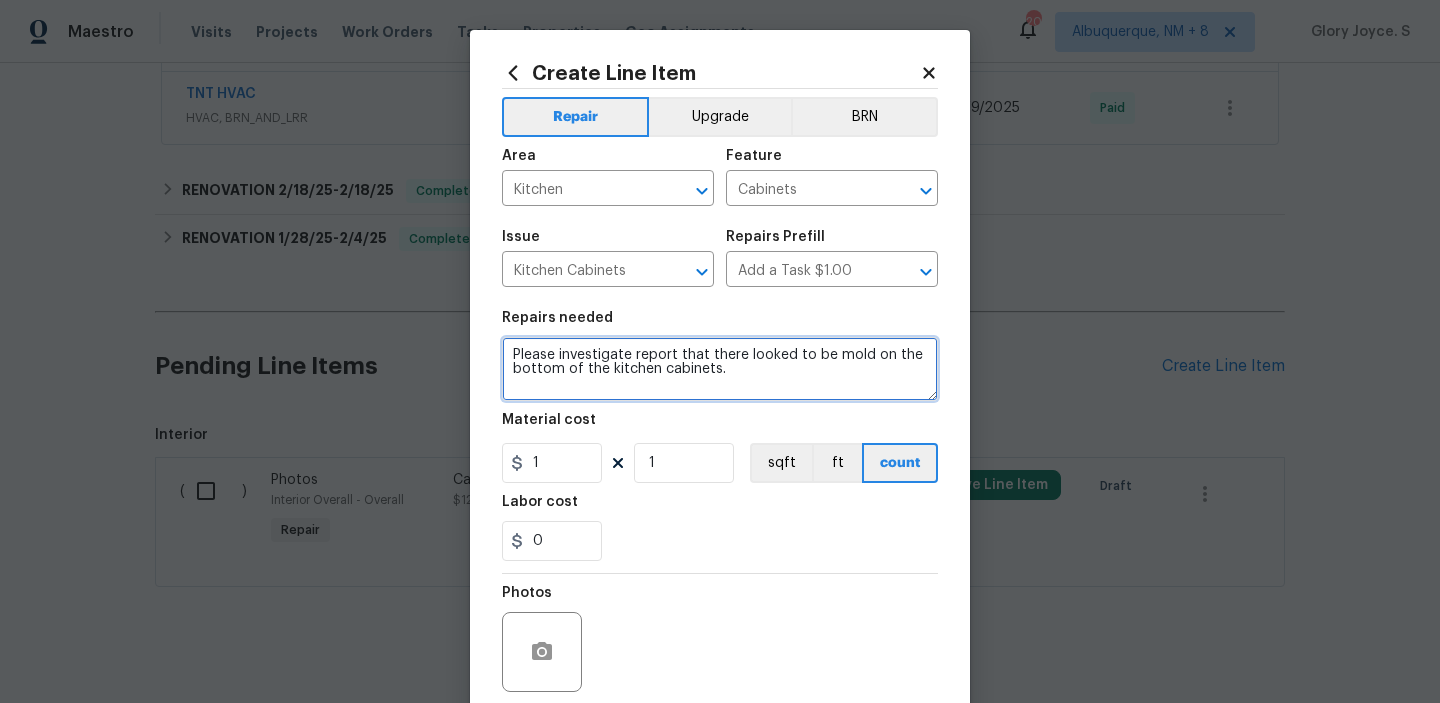 type on "Please investigate report that there looked to be mold on the bottom of the kitchen cabinets." 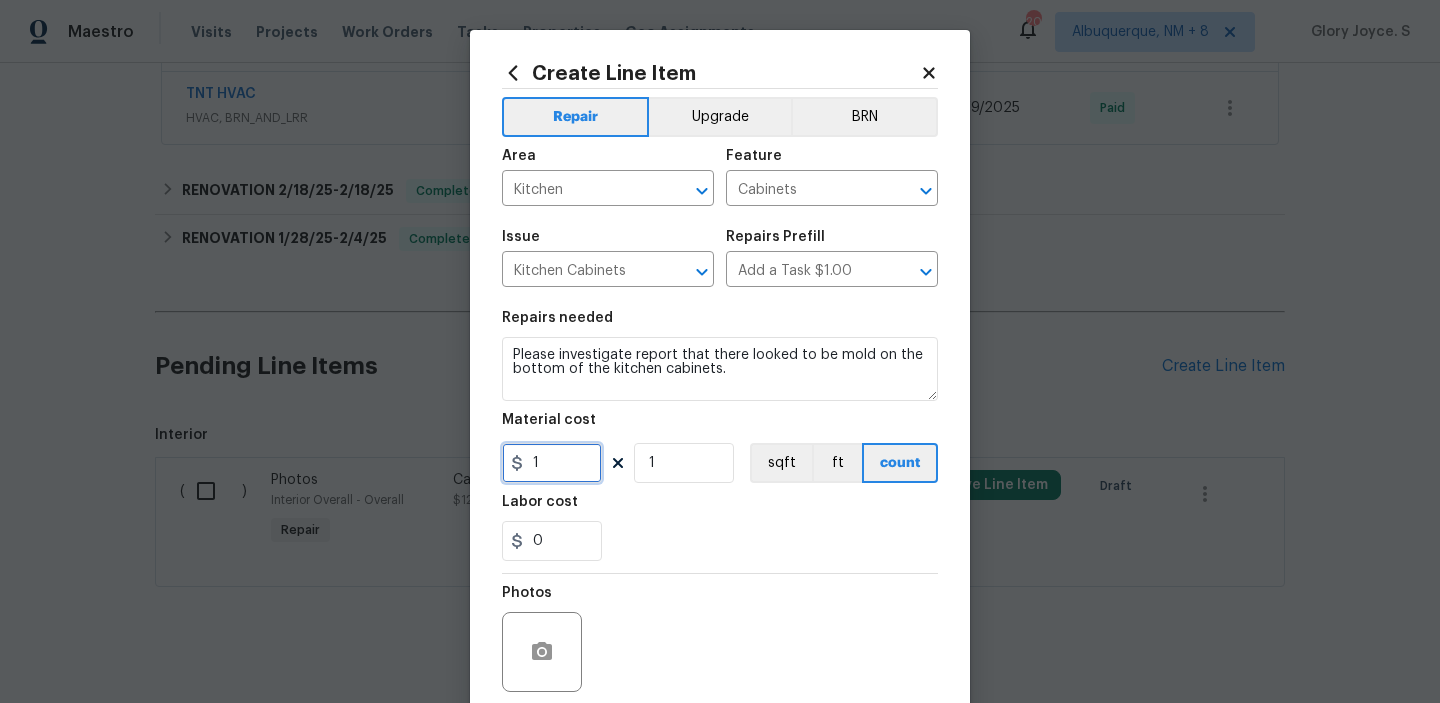 click on "1" at bounding box center (552, 463) 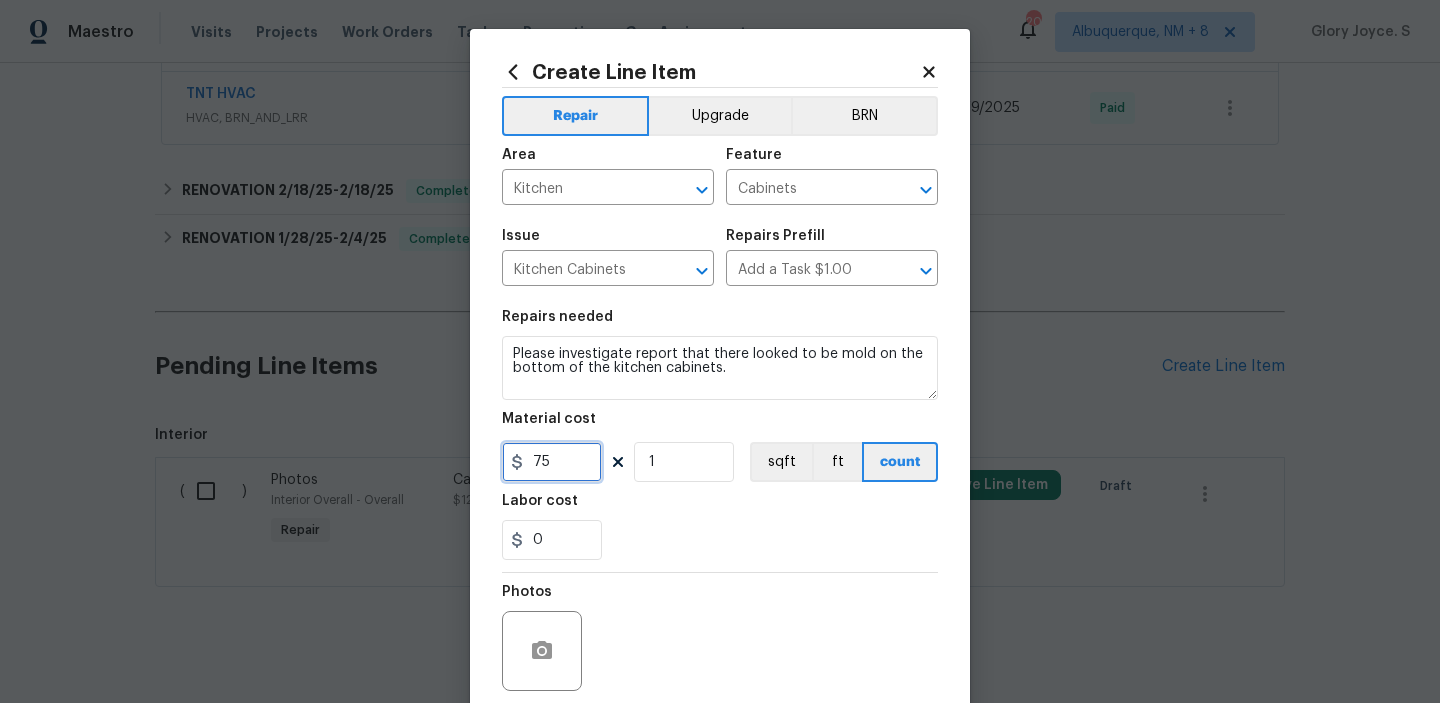 scroll, scrollTop: 159, scrollLeft: 0, axis: vertical 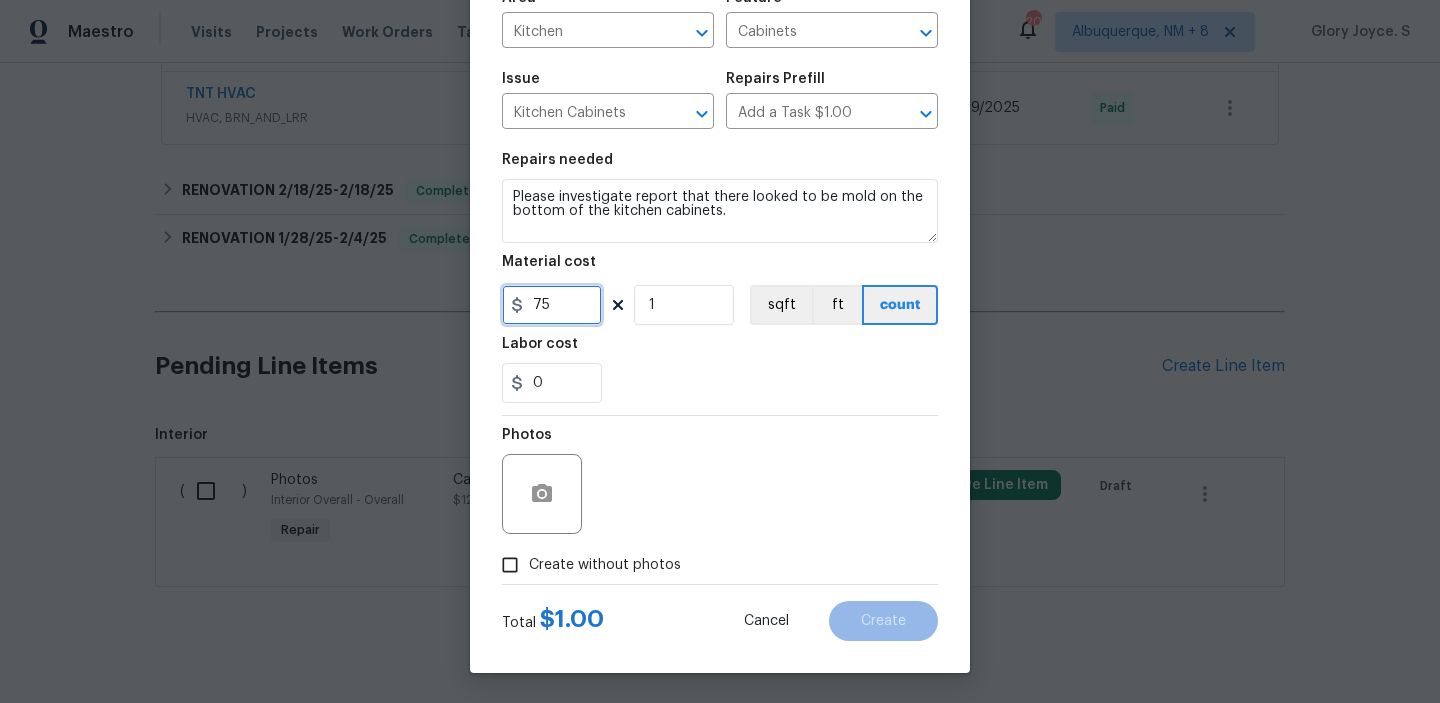 type on "75" 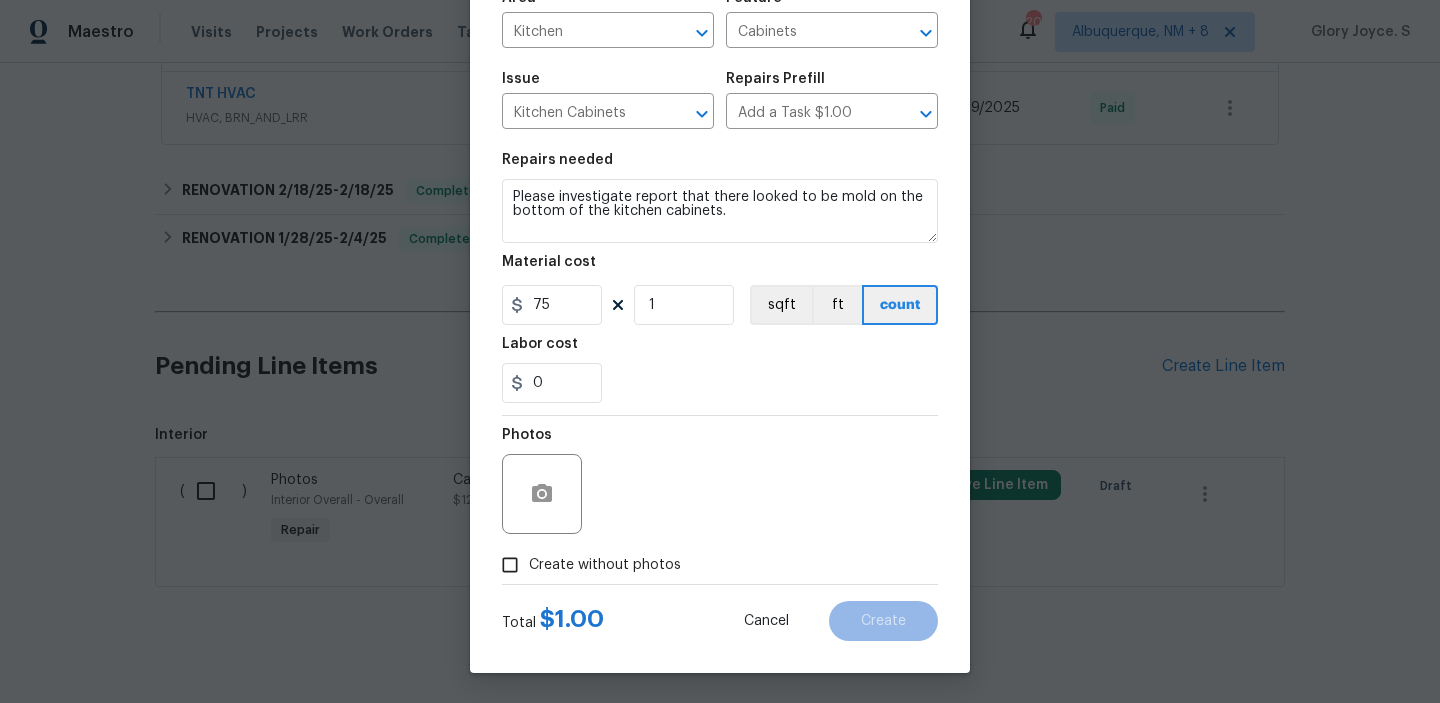 click on "Create without photos" at bounding box center (605, 565) 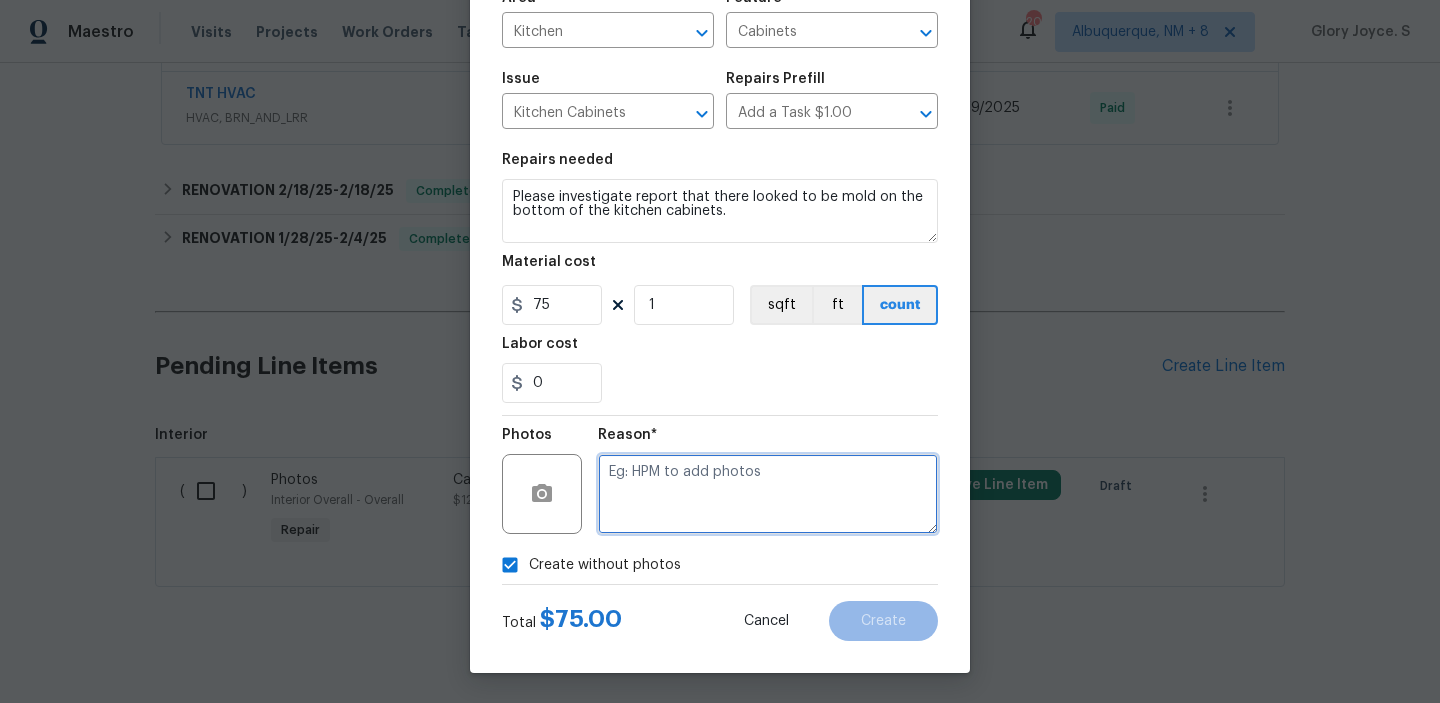 click at bounding box center [768, 494] 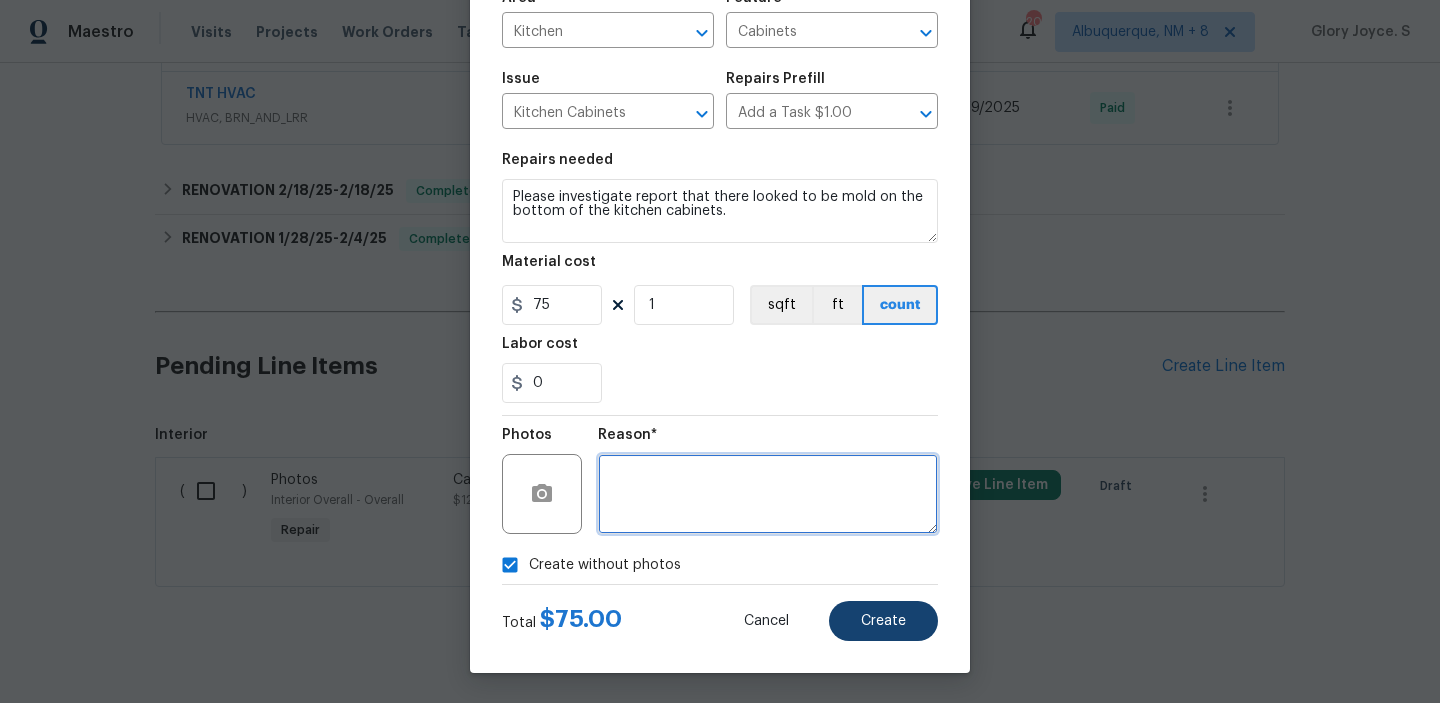 type 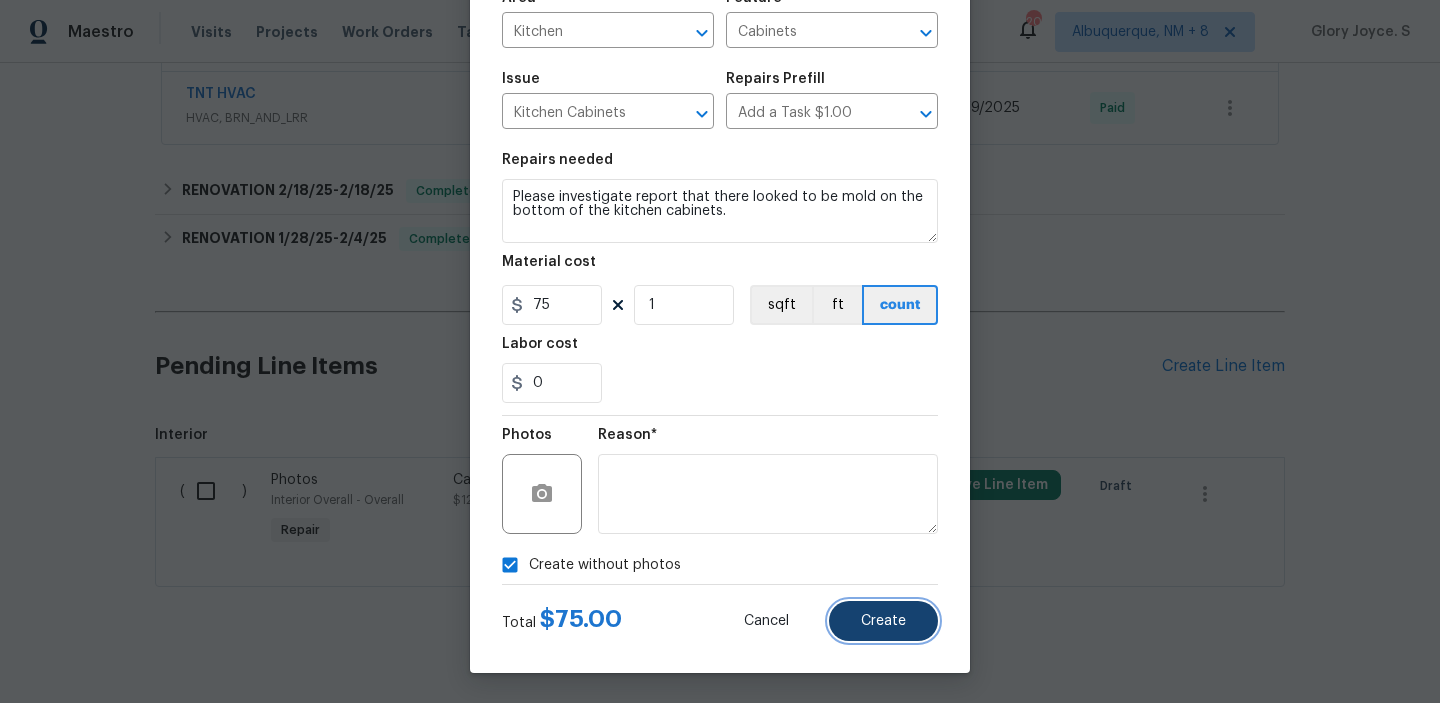 click on "Create" at bounding box center (883, 621) 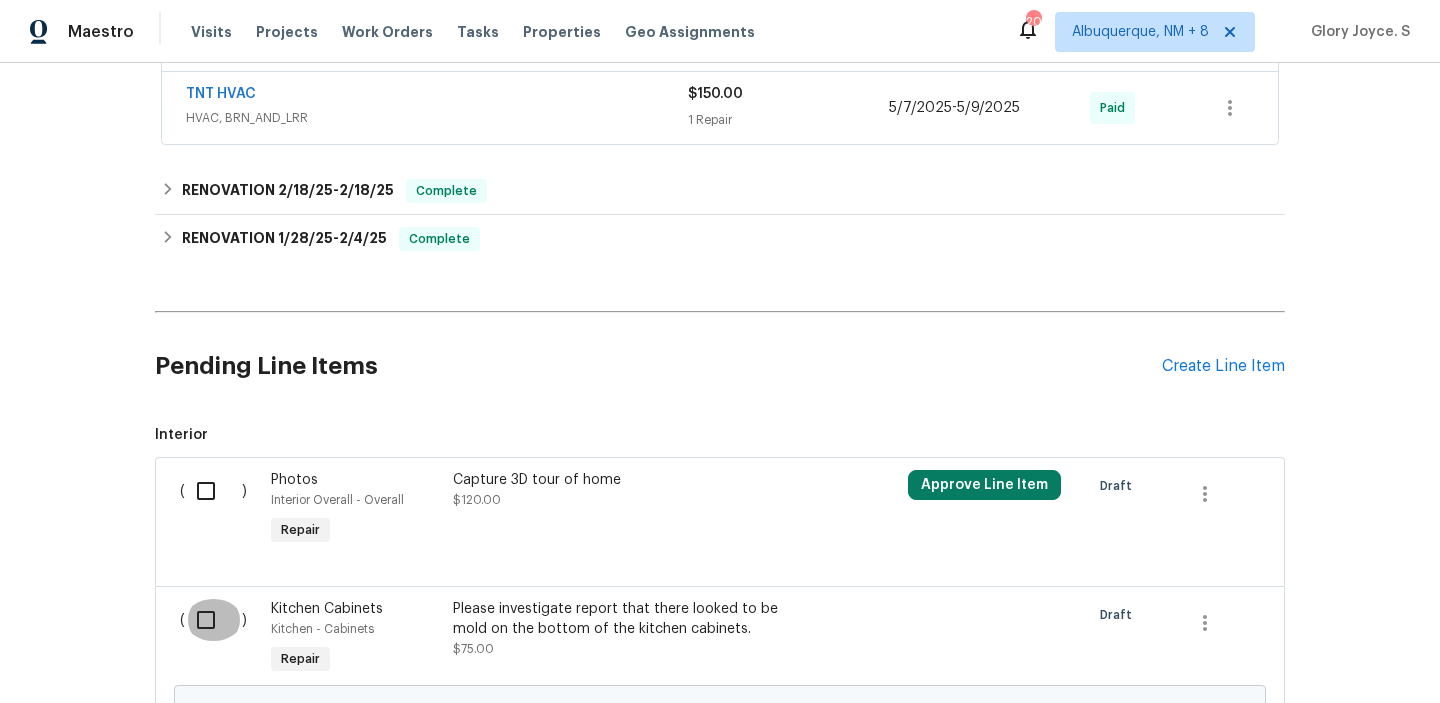 click at bounding box center [213, 620] 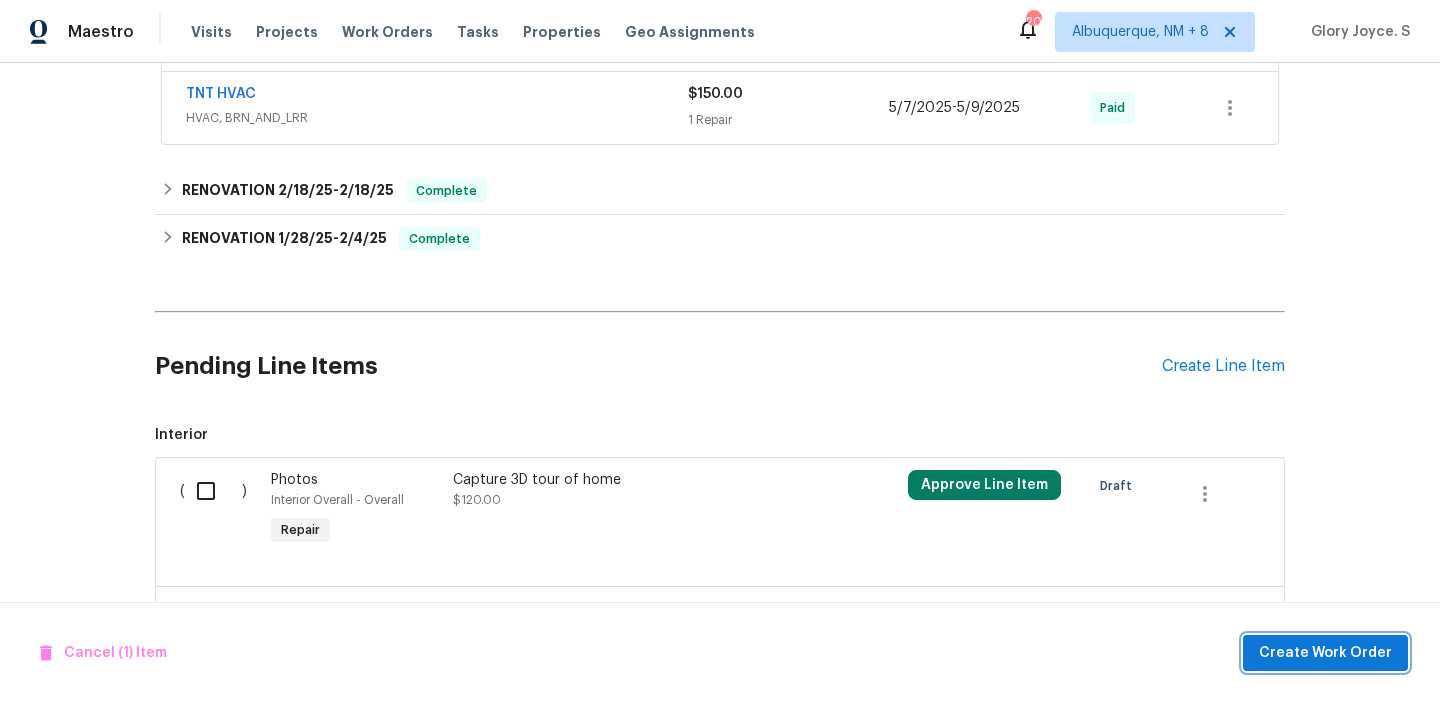 click on "Create Work Order" at bounding box center [1325, 653] 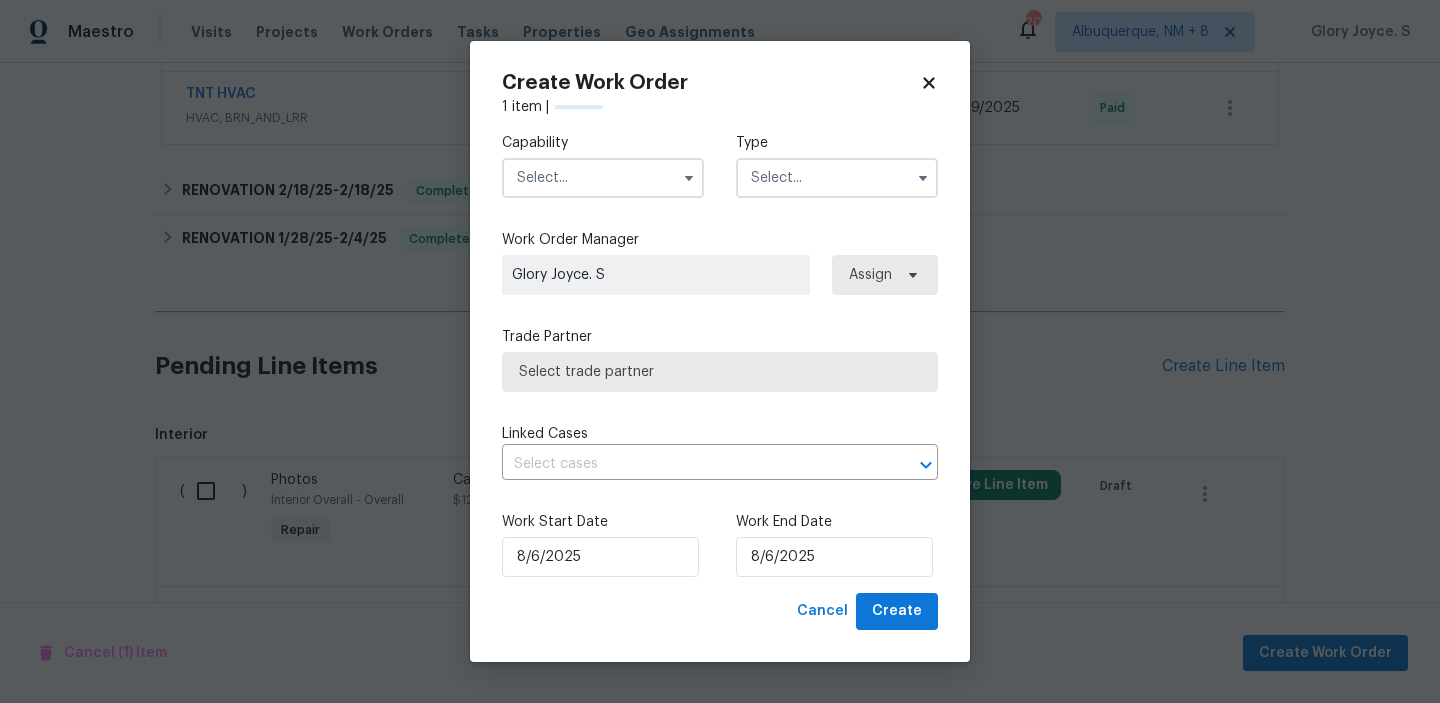 checkbox on "false" 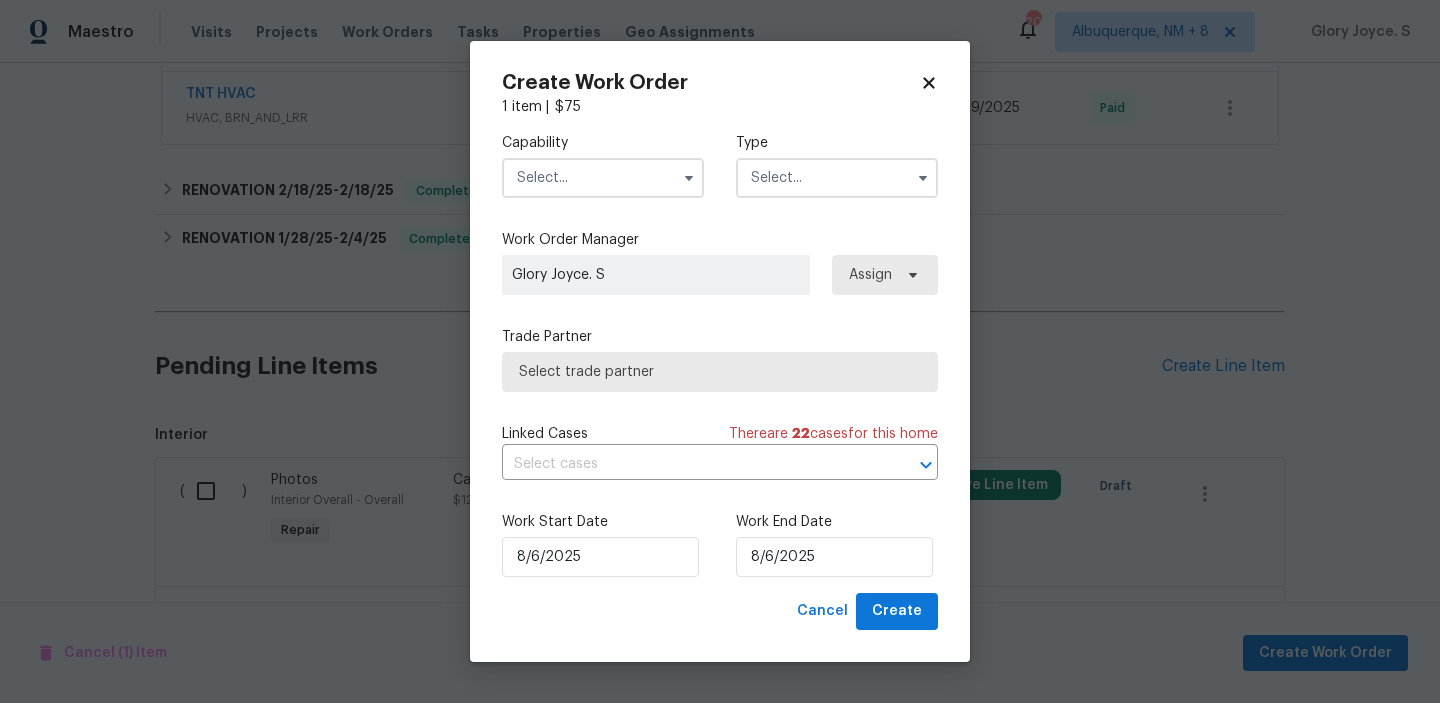 click on "Capability" at bounding box center [603, 143] 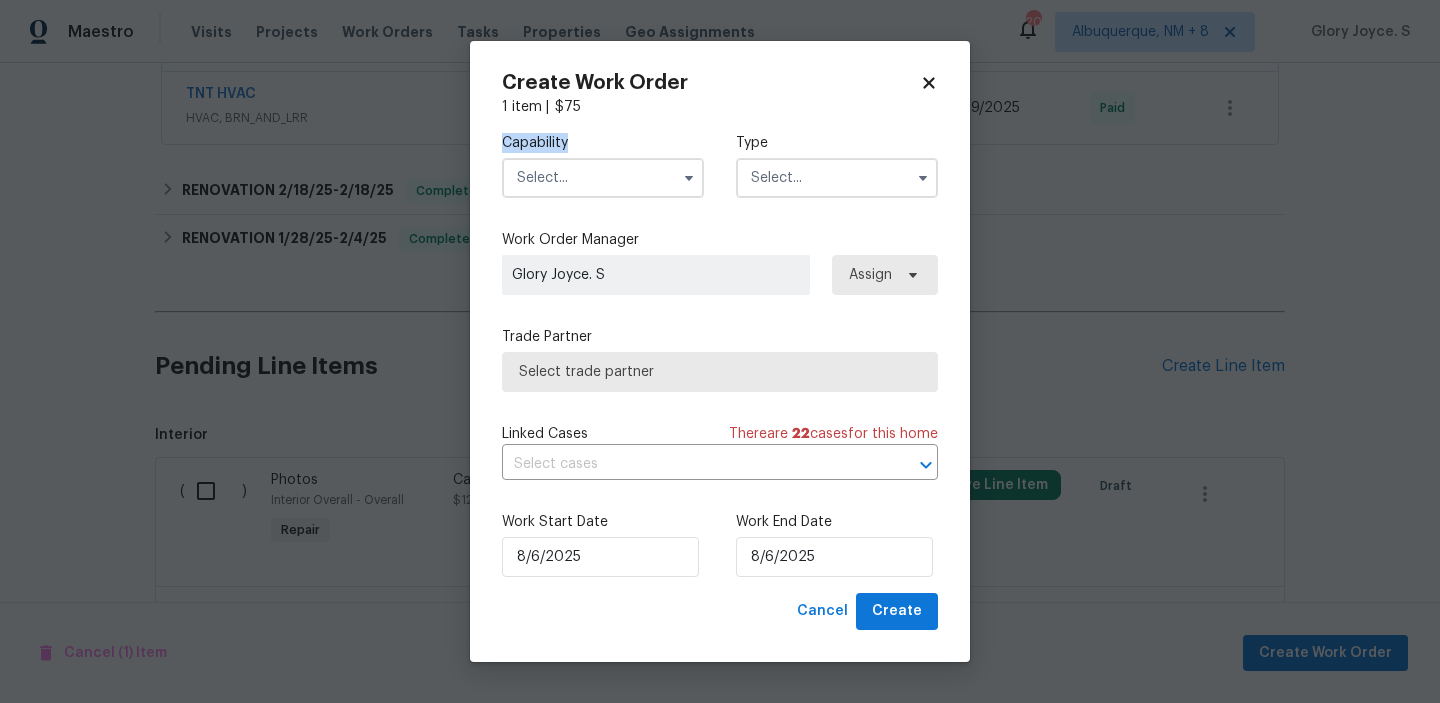 click at bounding box center (603, 178) 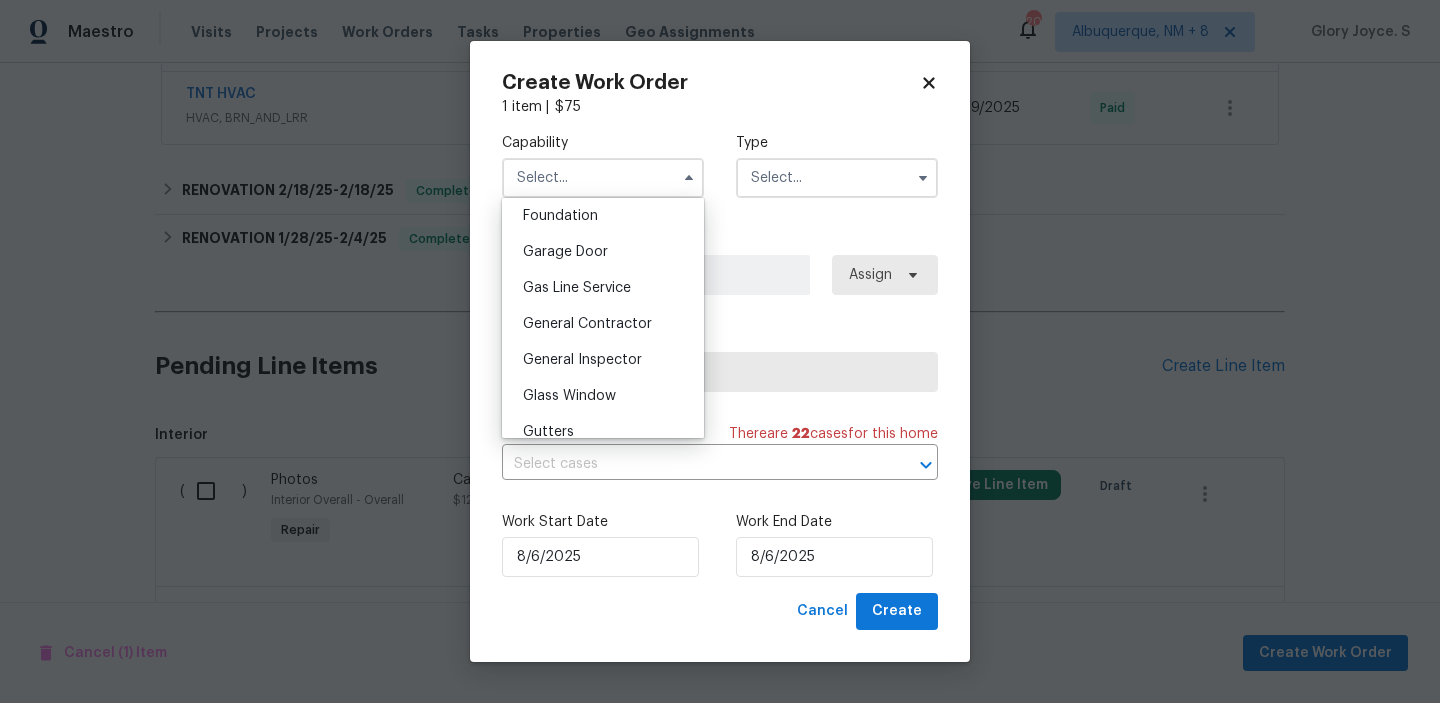 scroll, scrollTop: 917, scrollLeft: 0, axis: vertical 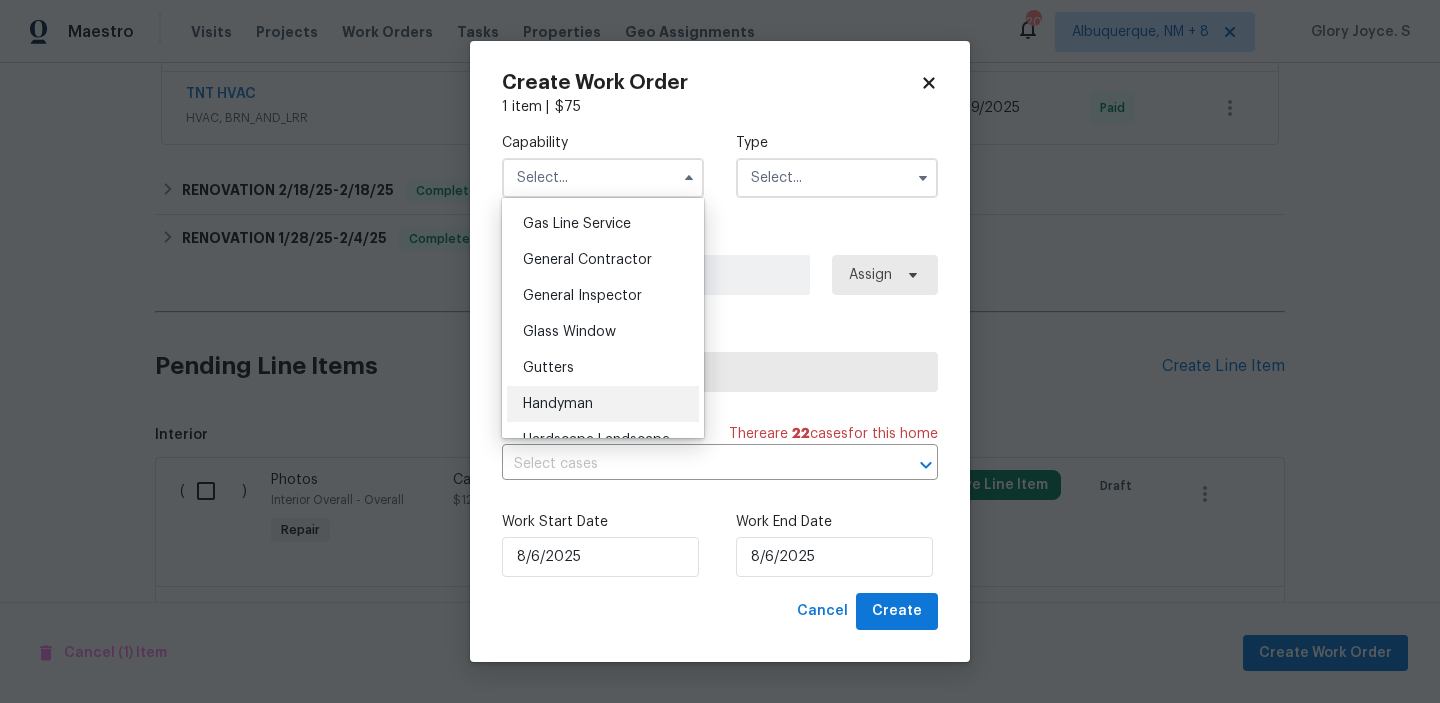 click on "Handyman" at bounding box center (603, 404) 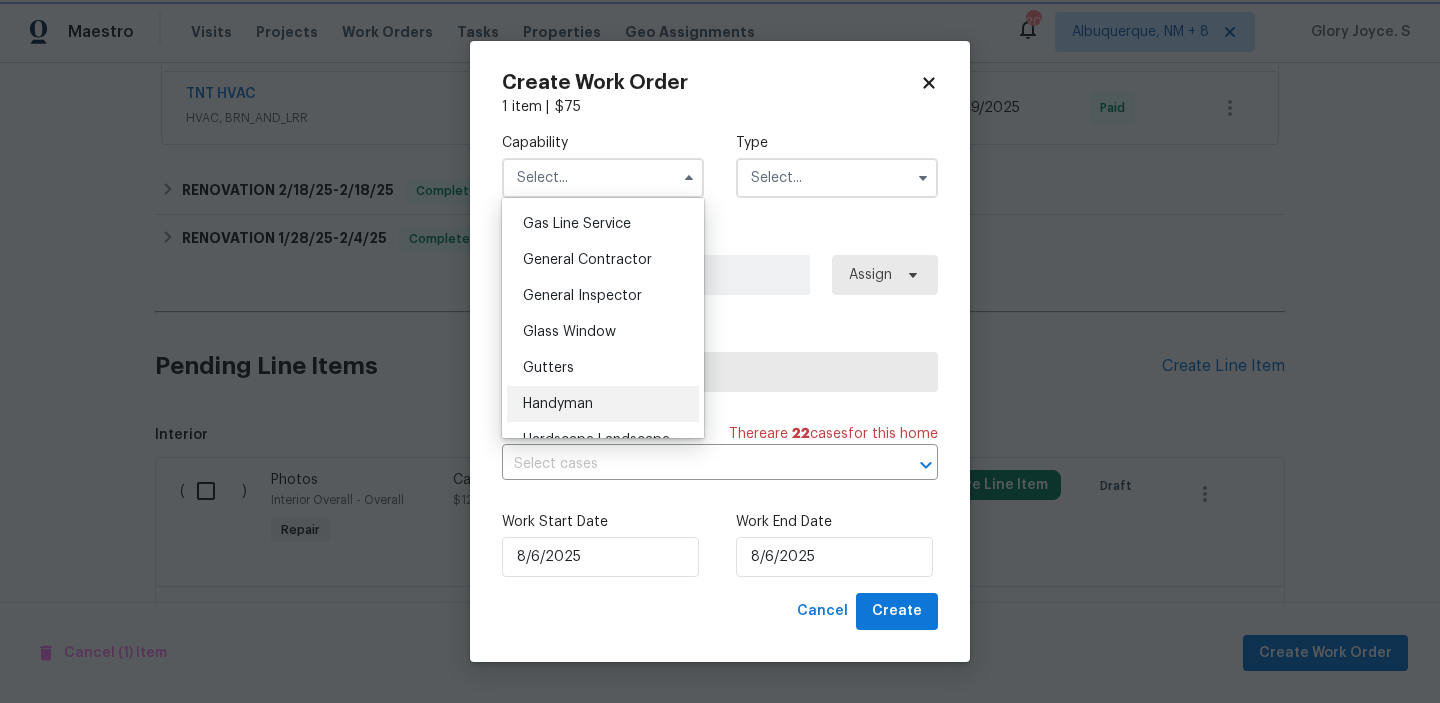 type on "Handyman" 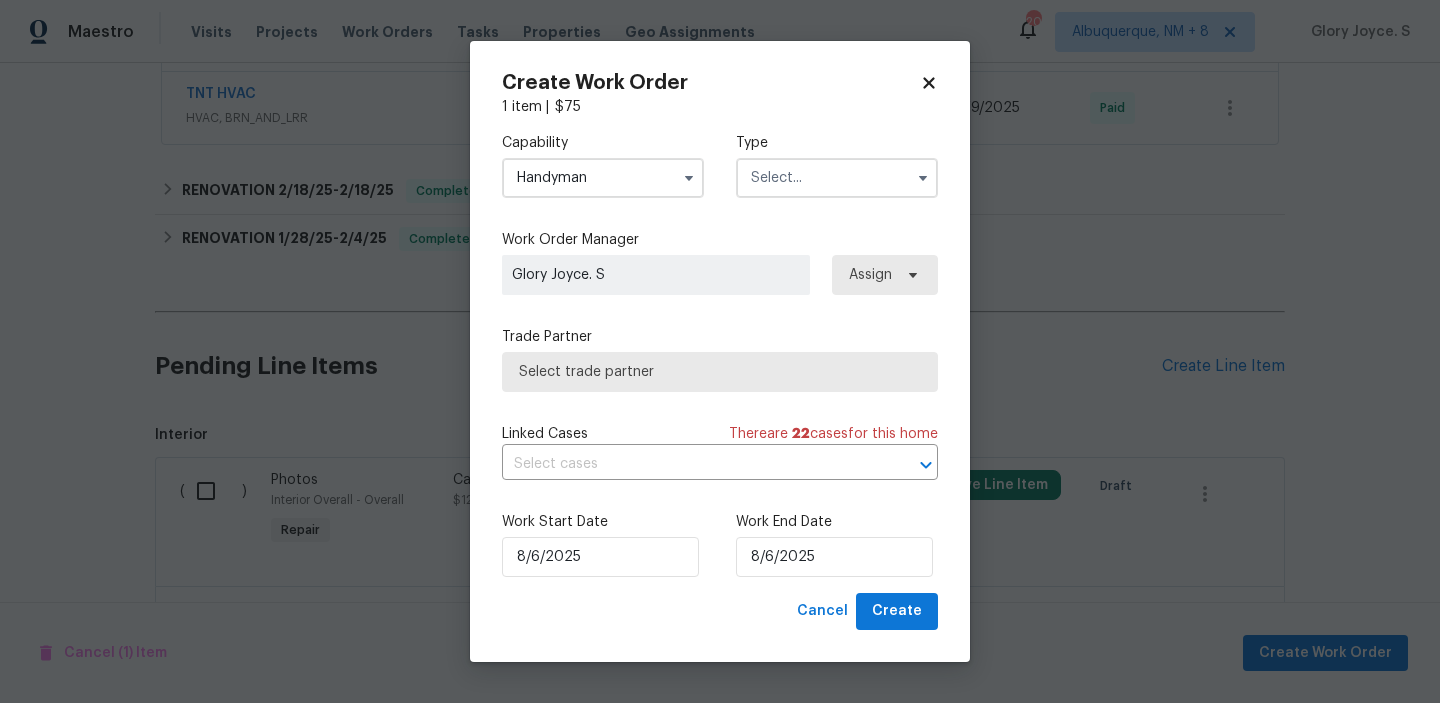 click at bounding box center [837, 178] 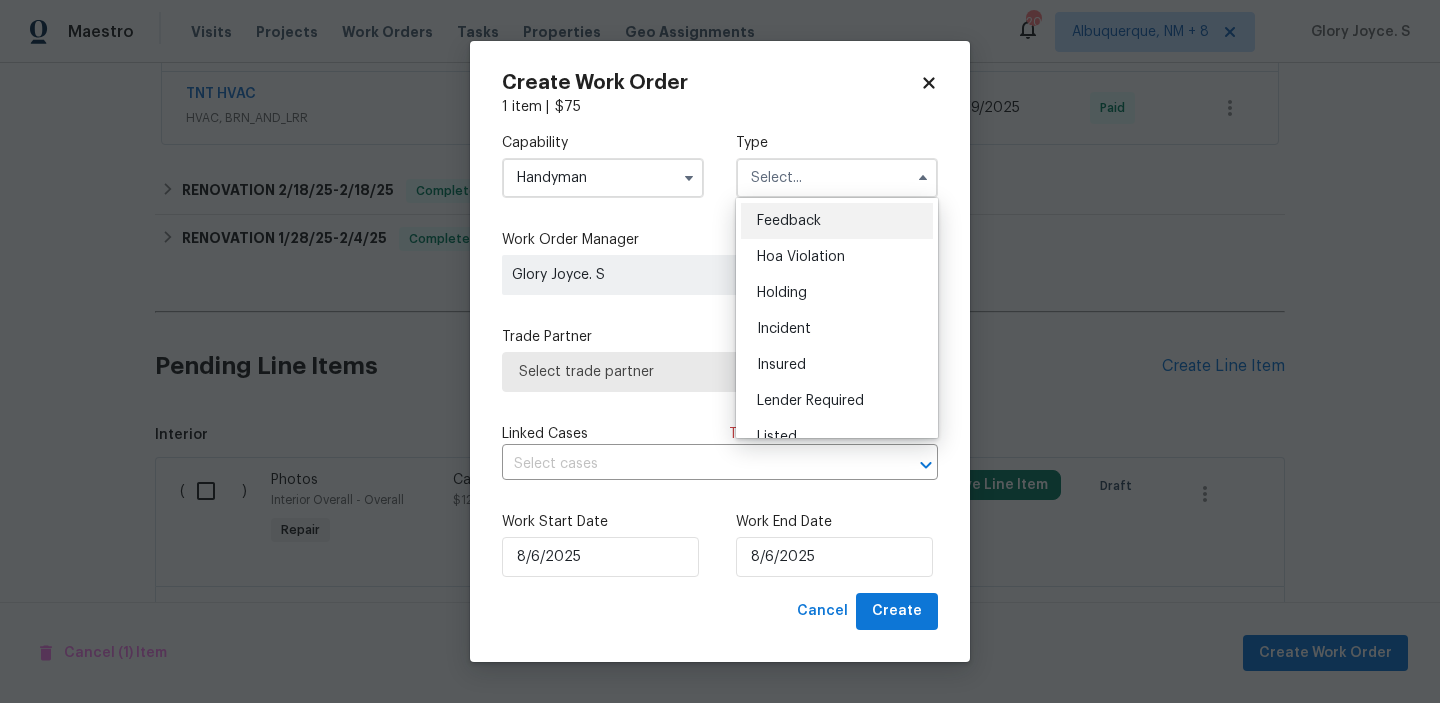click on "Feedback" at bounding box center [837, 221] 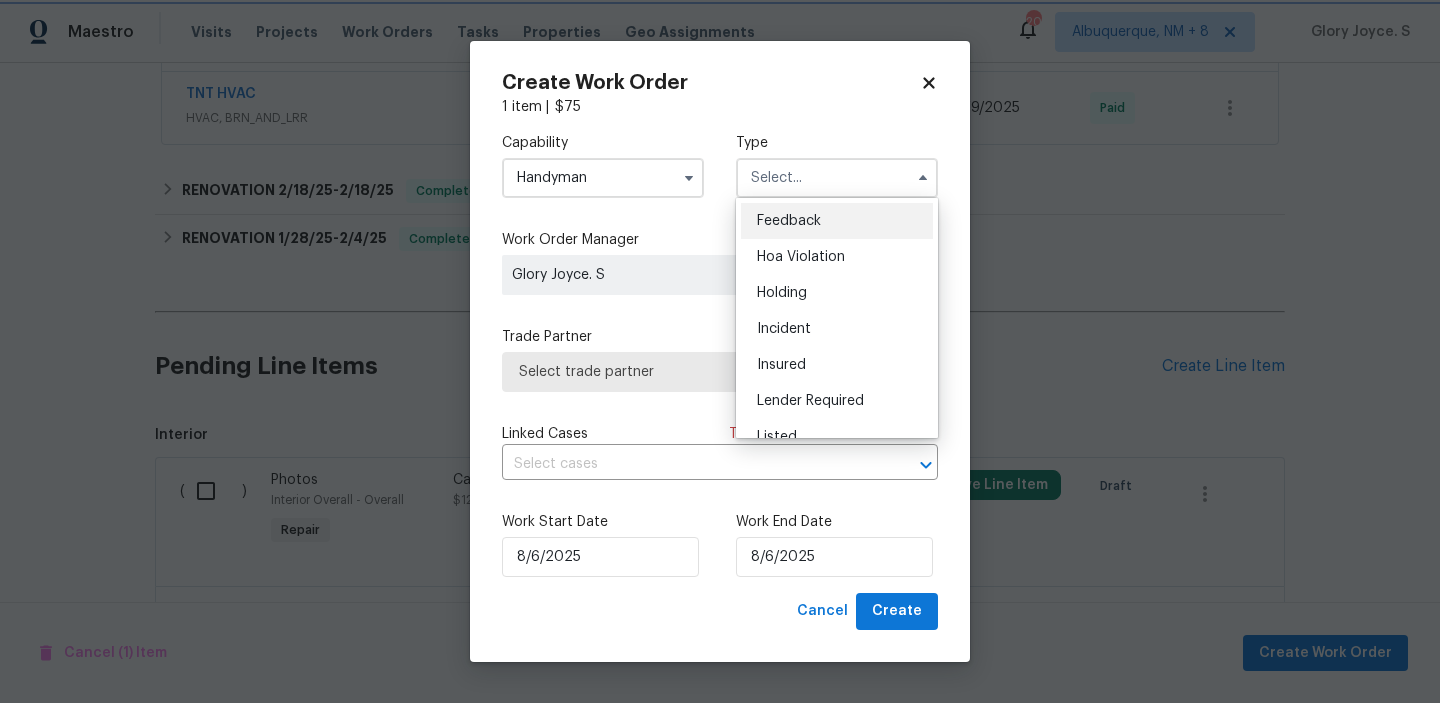 type on "Feedback" 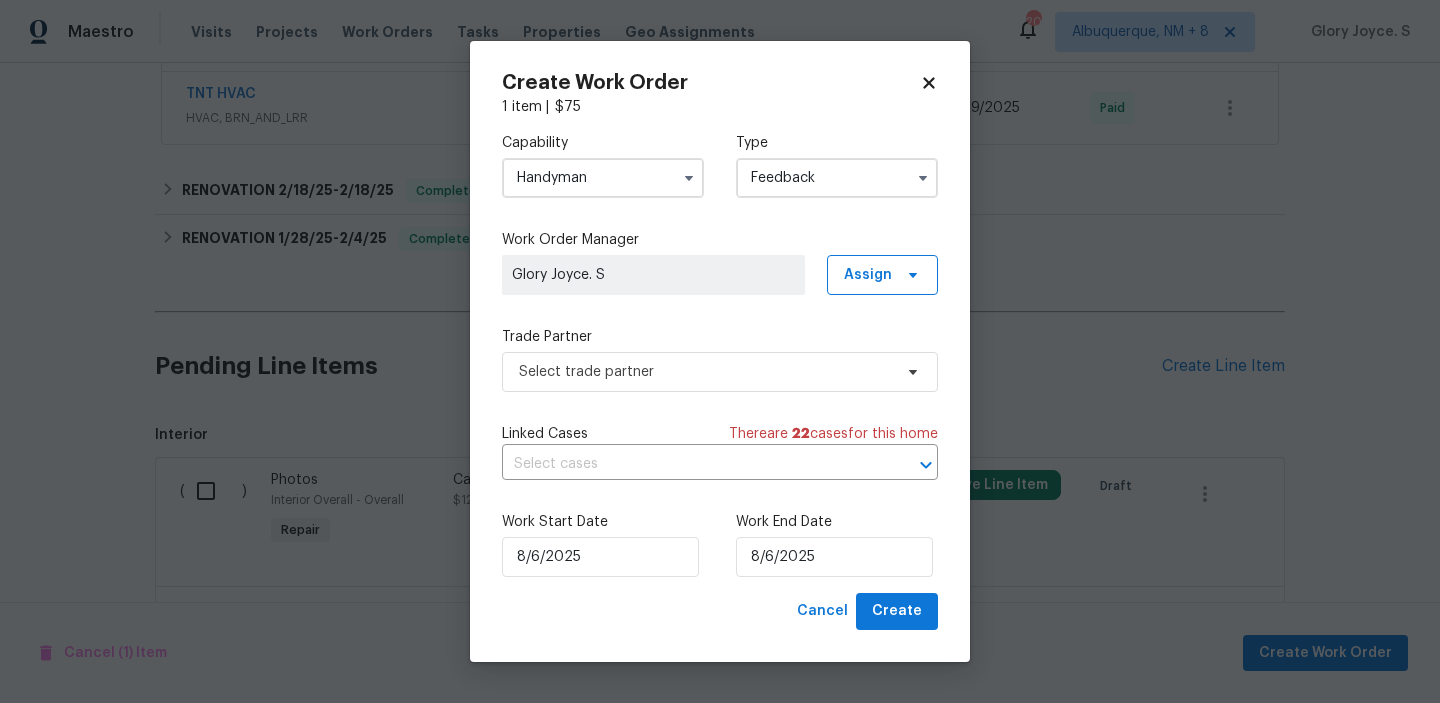 click on "Trade Partner   Select trade partner" at bounding box center [720, 359] 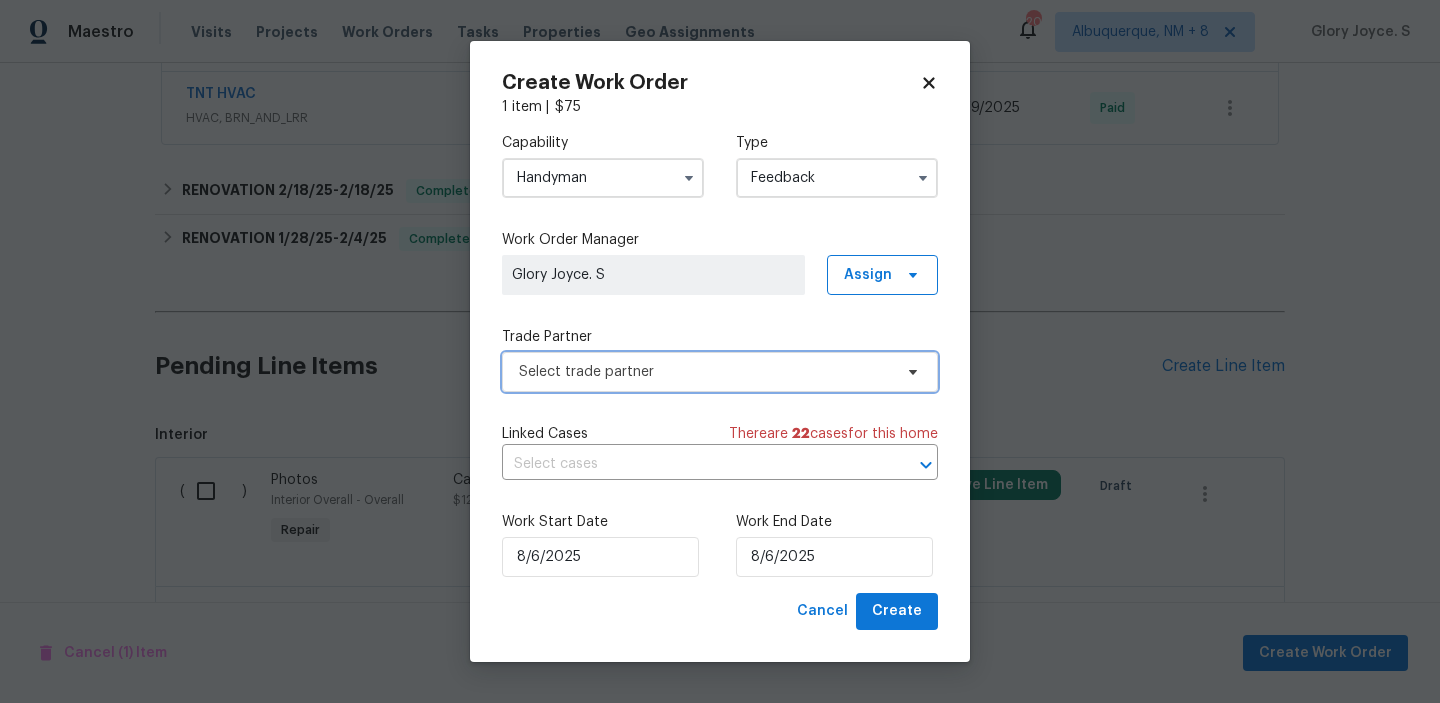 click on "Select trade partner" at bounding box center (705, 372) 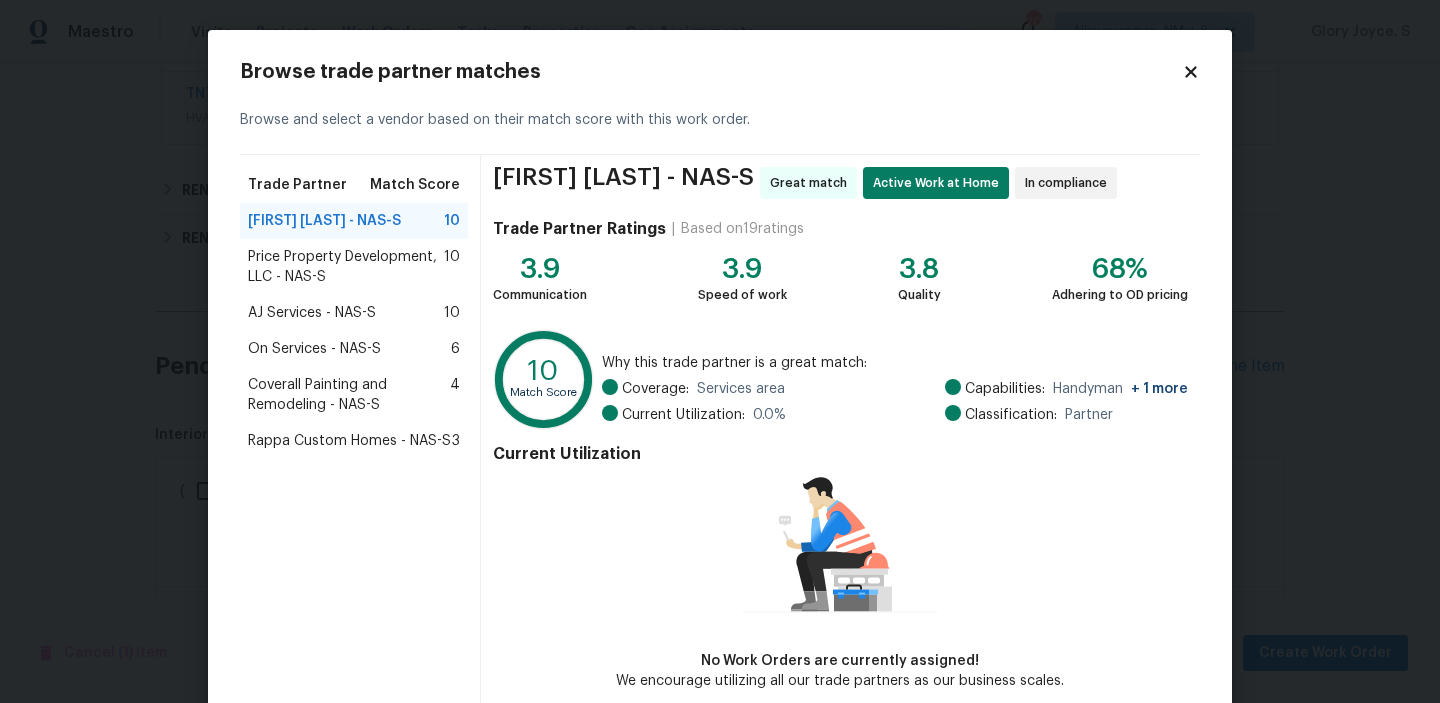 click on "Price Property Development, LLC - NAS-S" at bounding box center [346, 267] 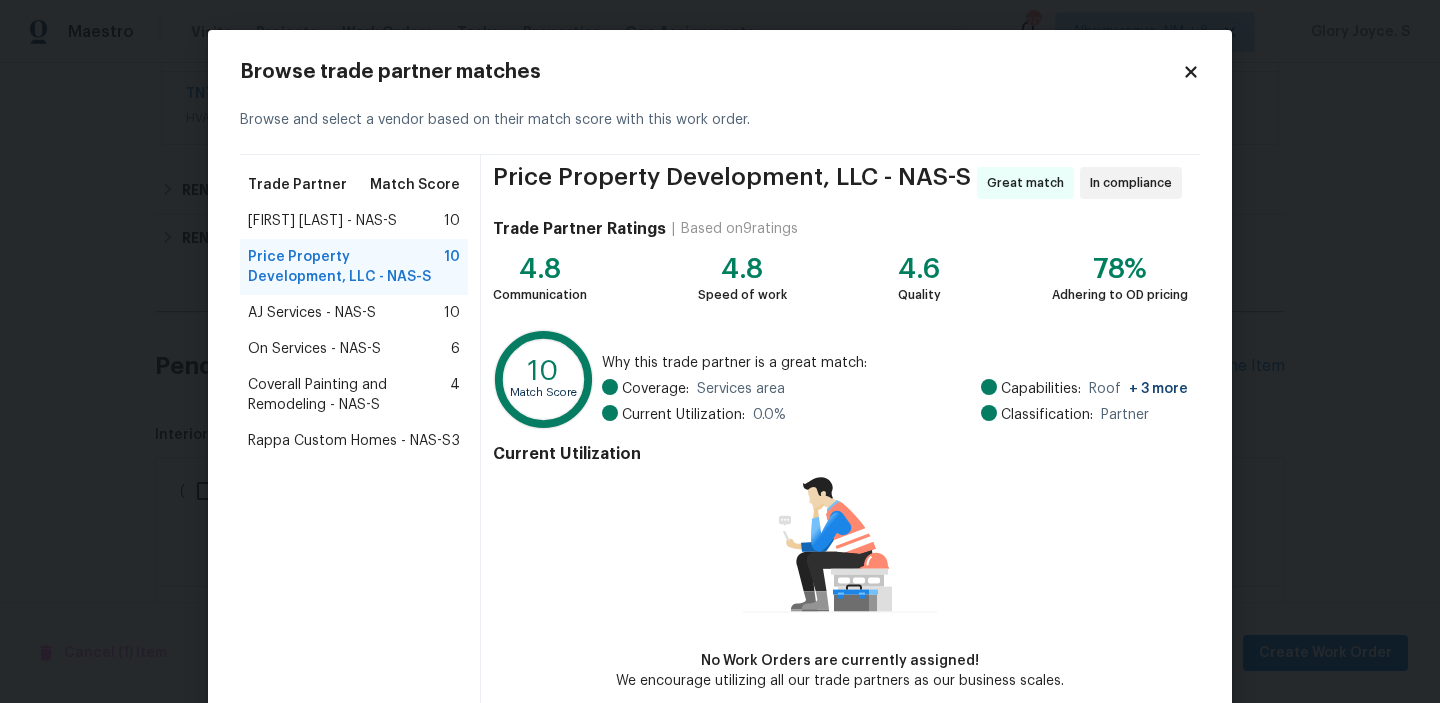 scroll, scrollTop: 97, scrollLeft: 0, axis: vertical 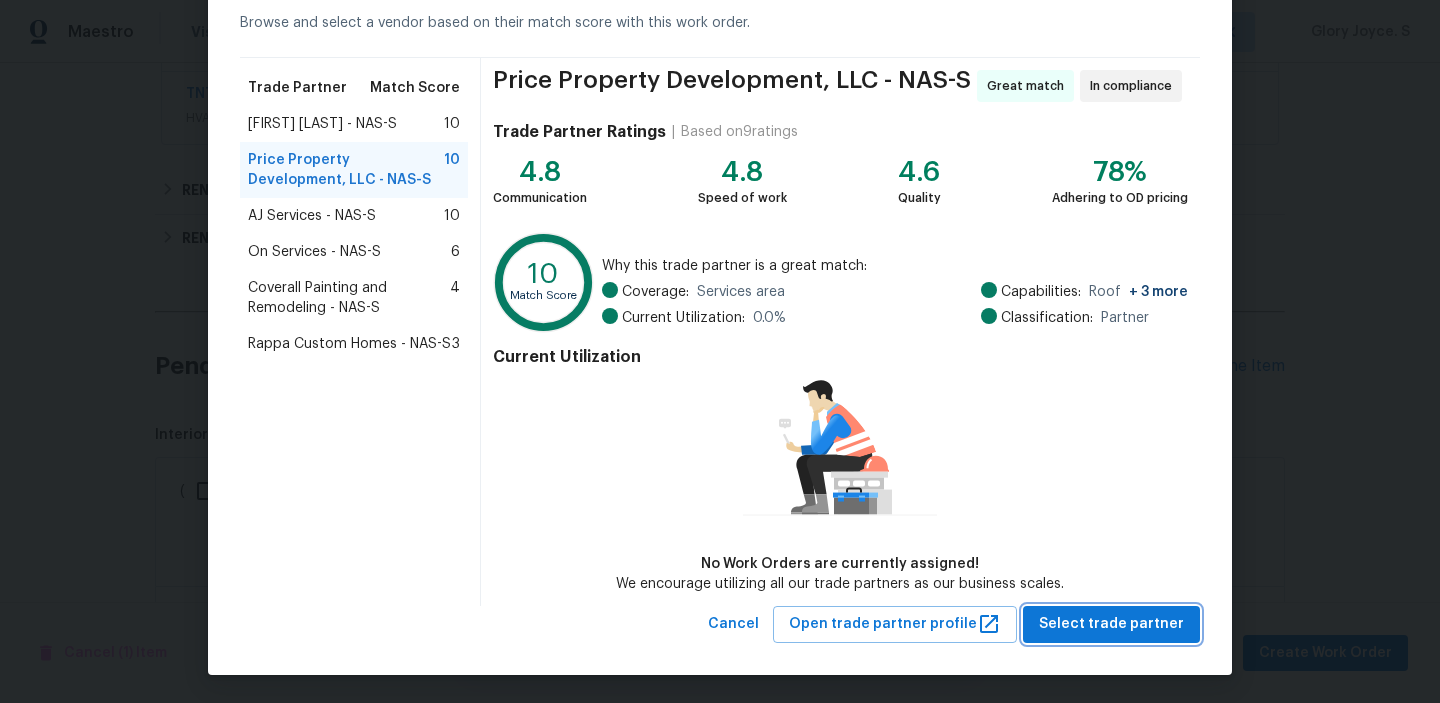 click on "Select trade partner" at bounding box center [1111, 624] 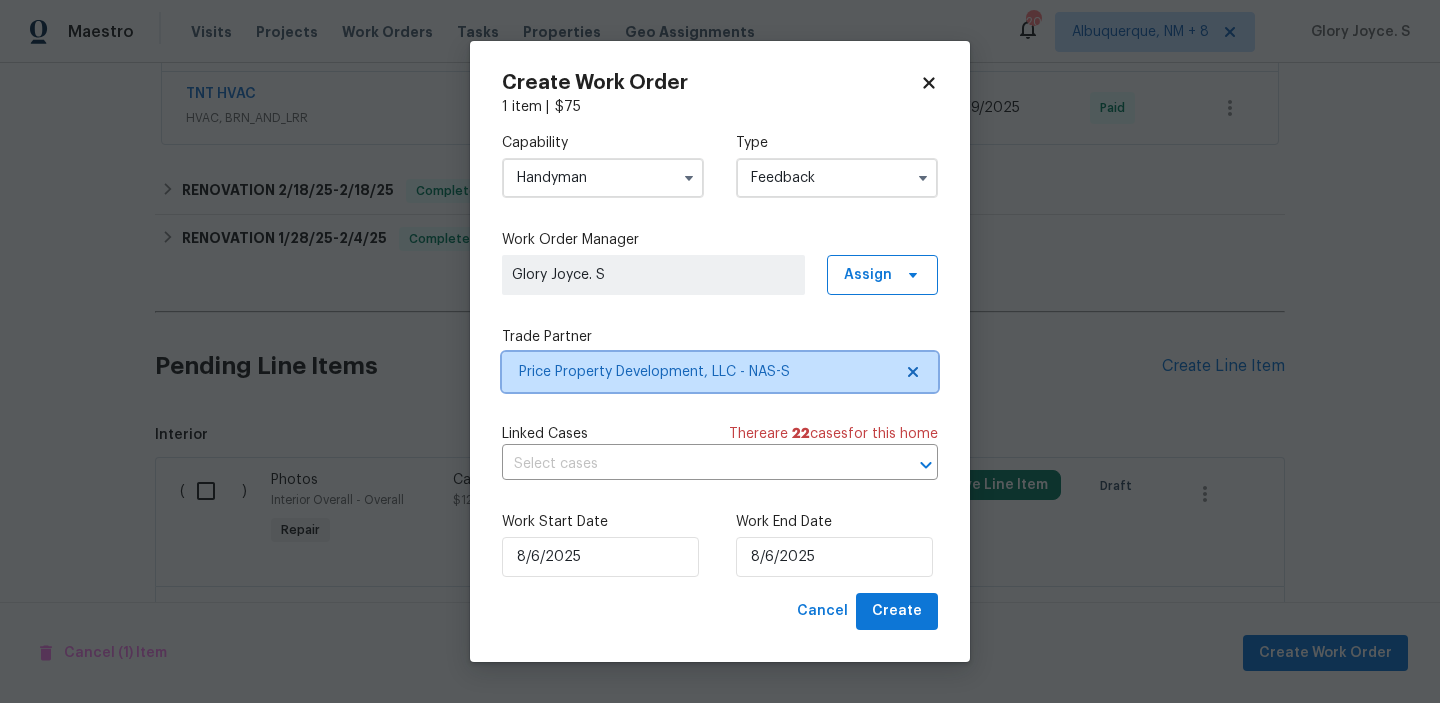 scroll, scrollTop: 0, scrollLeft: 0, axis: both 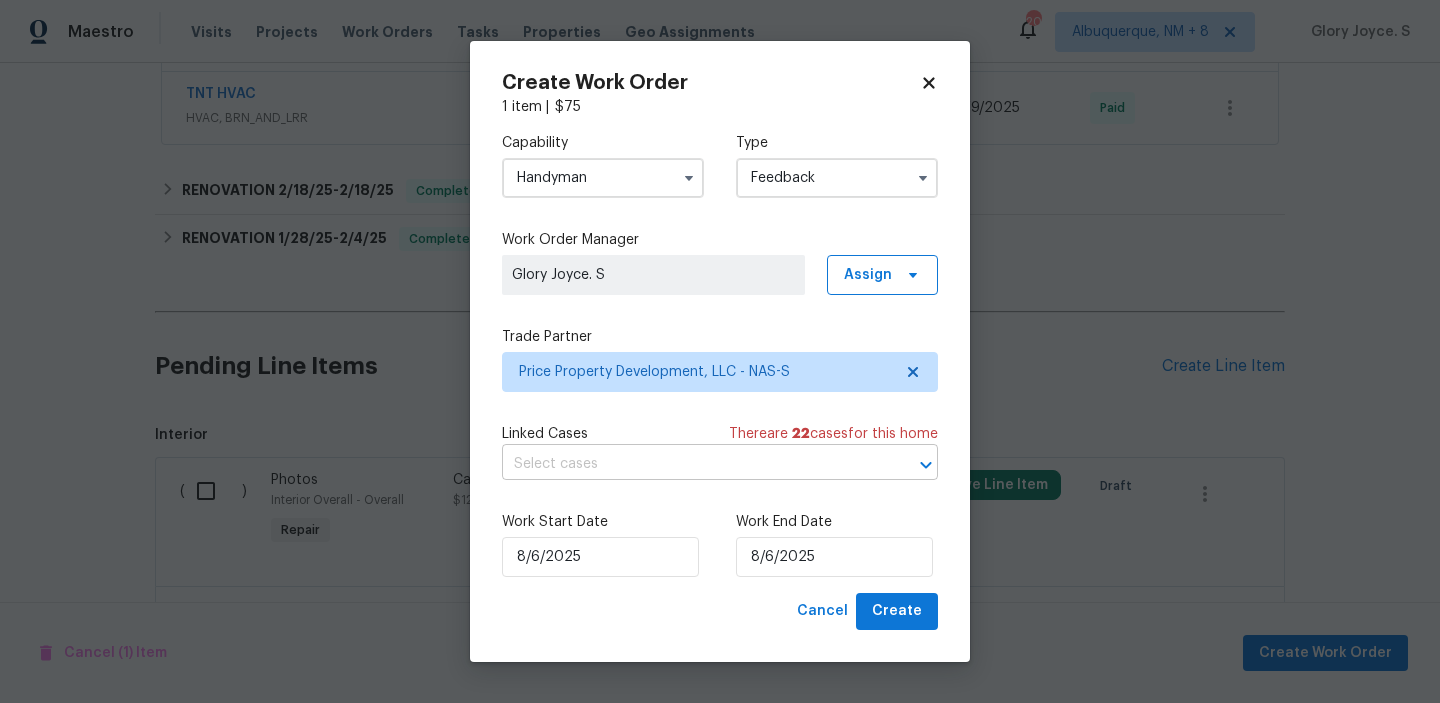 click at bounding box center (692, 464) 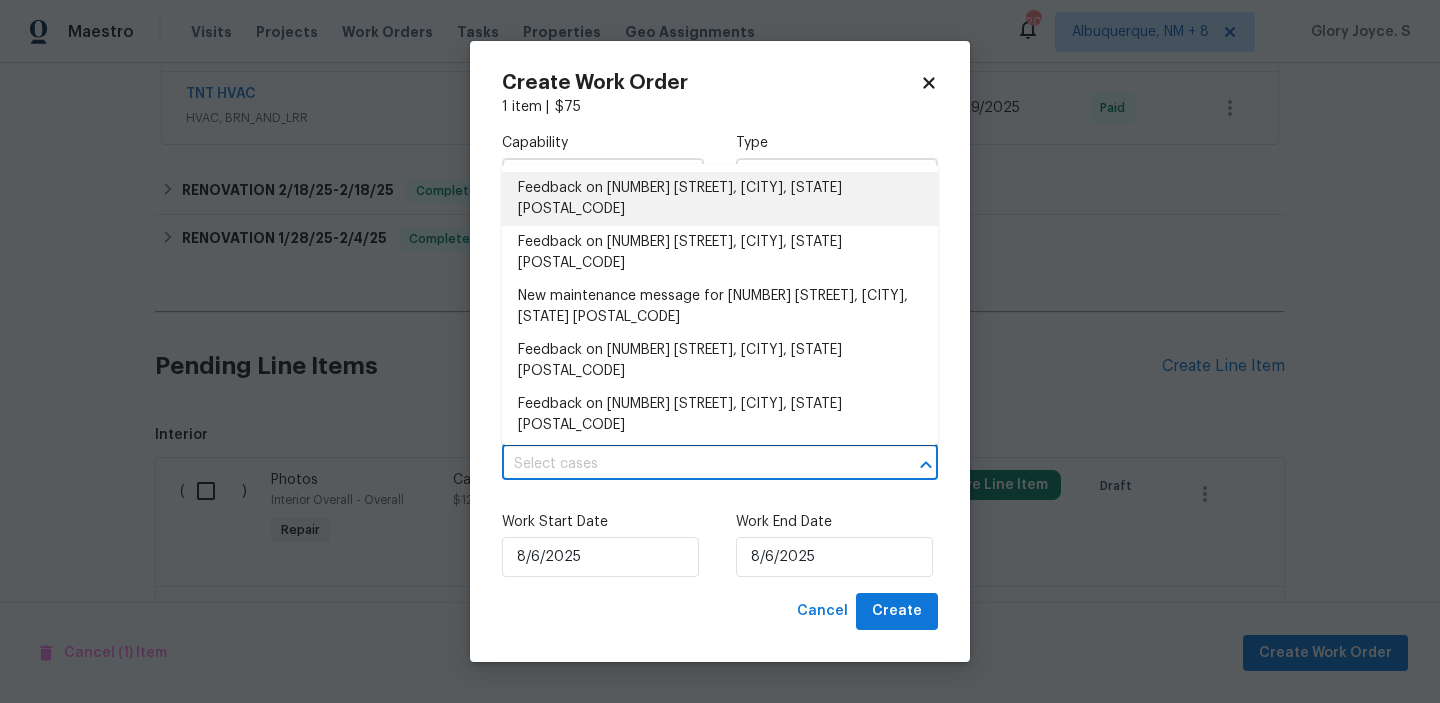click on "Feedback on [NUMBER] [STREET], [CITY], [STATE] [POSTAL_CODE]" at bounding box center (720, 199) 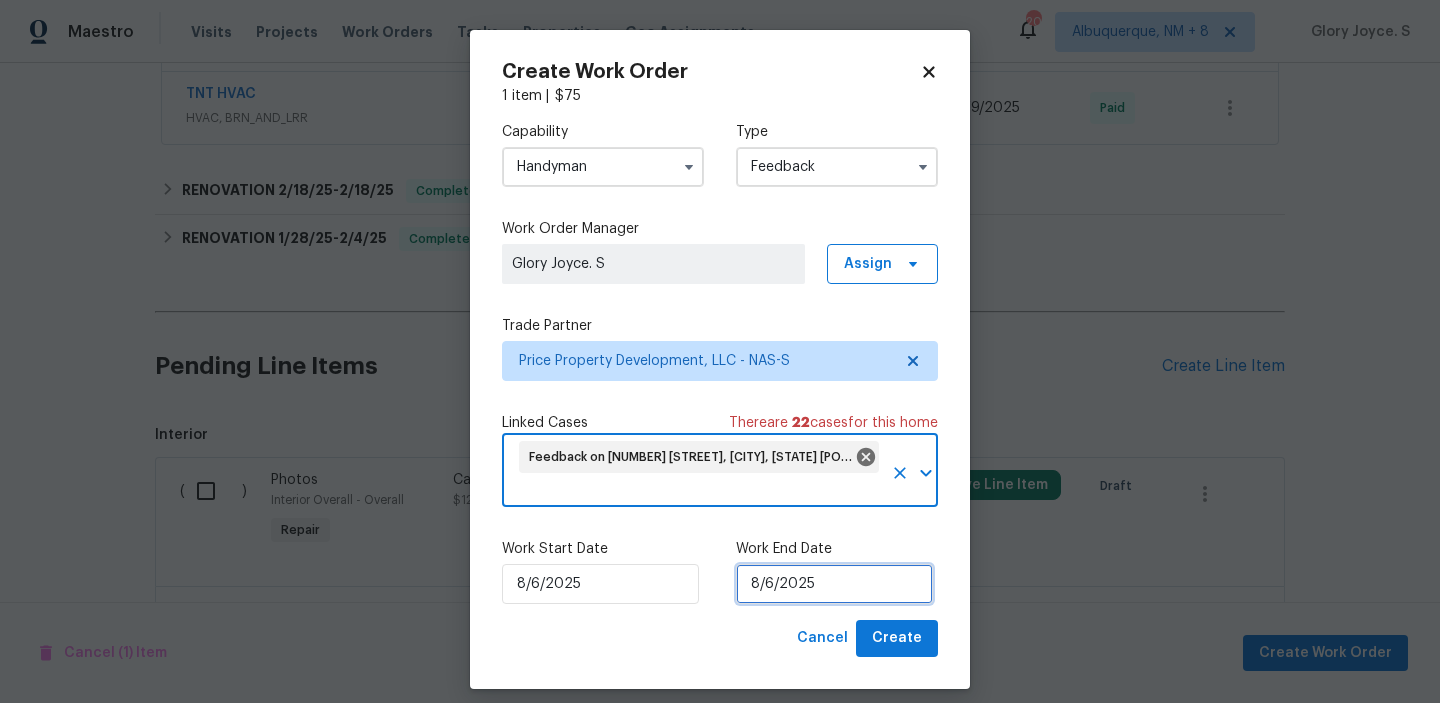click on "8/6/2025" at bounding box center (834, 584) 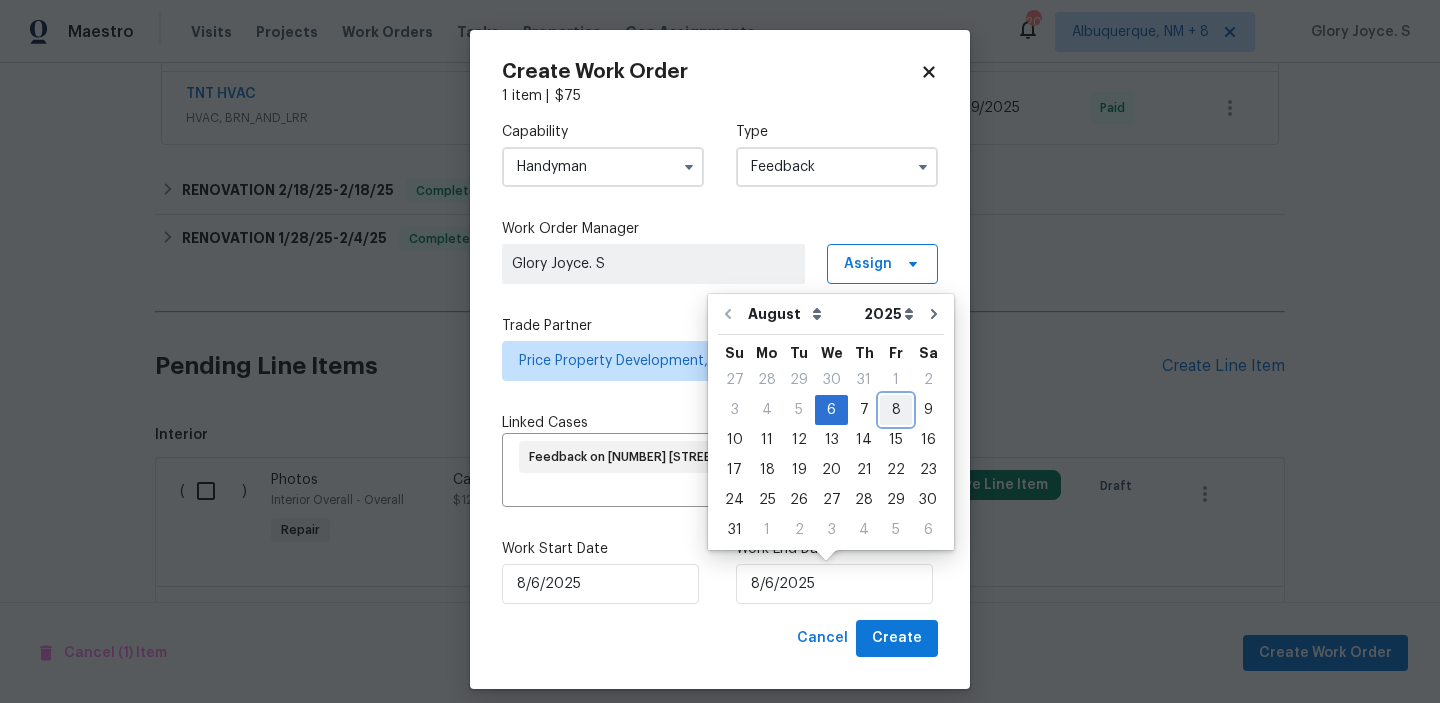 click on "8" at bounding box center [896, 410] 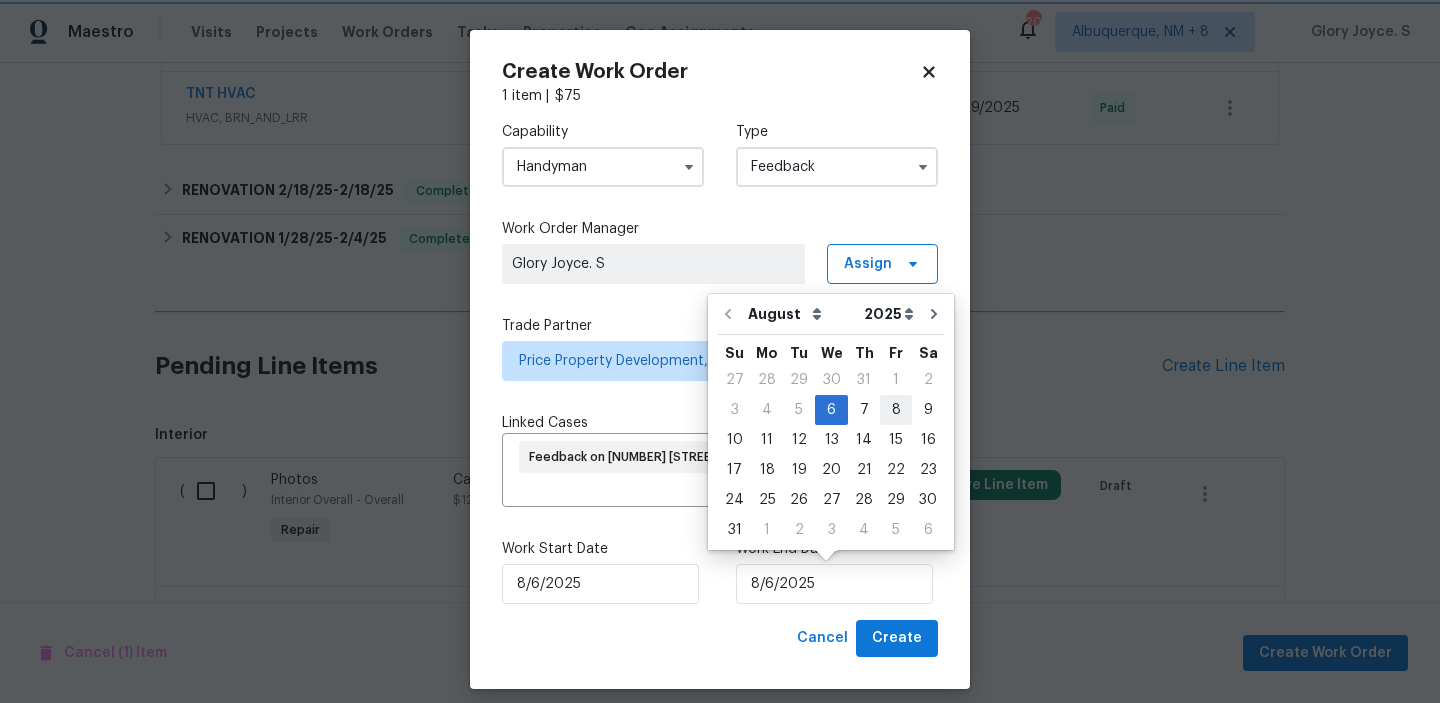 type on "8/8/2025" 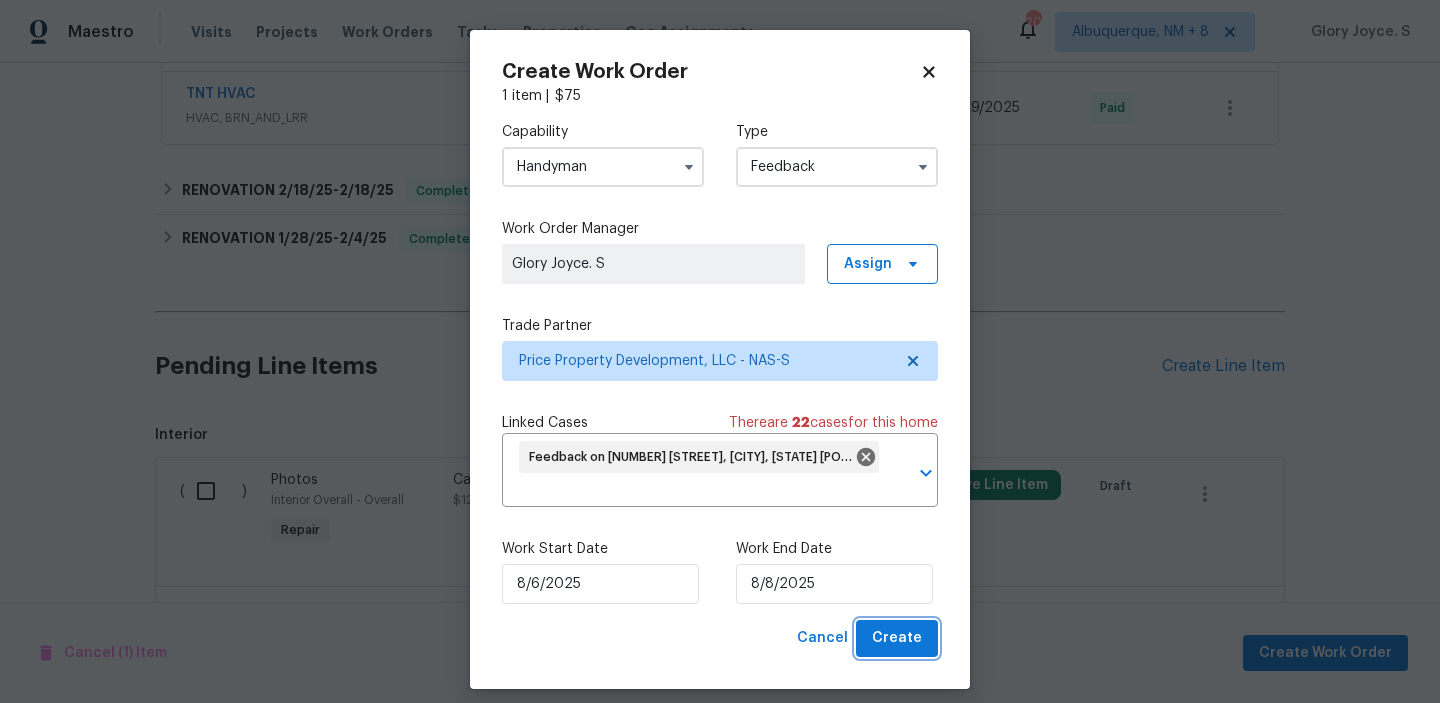 click on "Create" at bounding box center [897, 638] 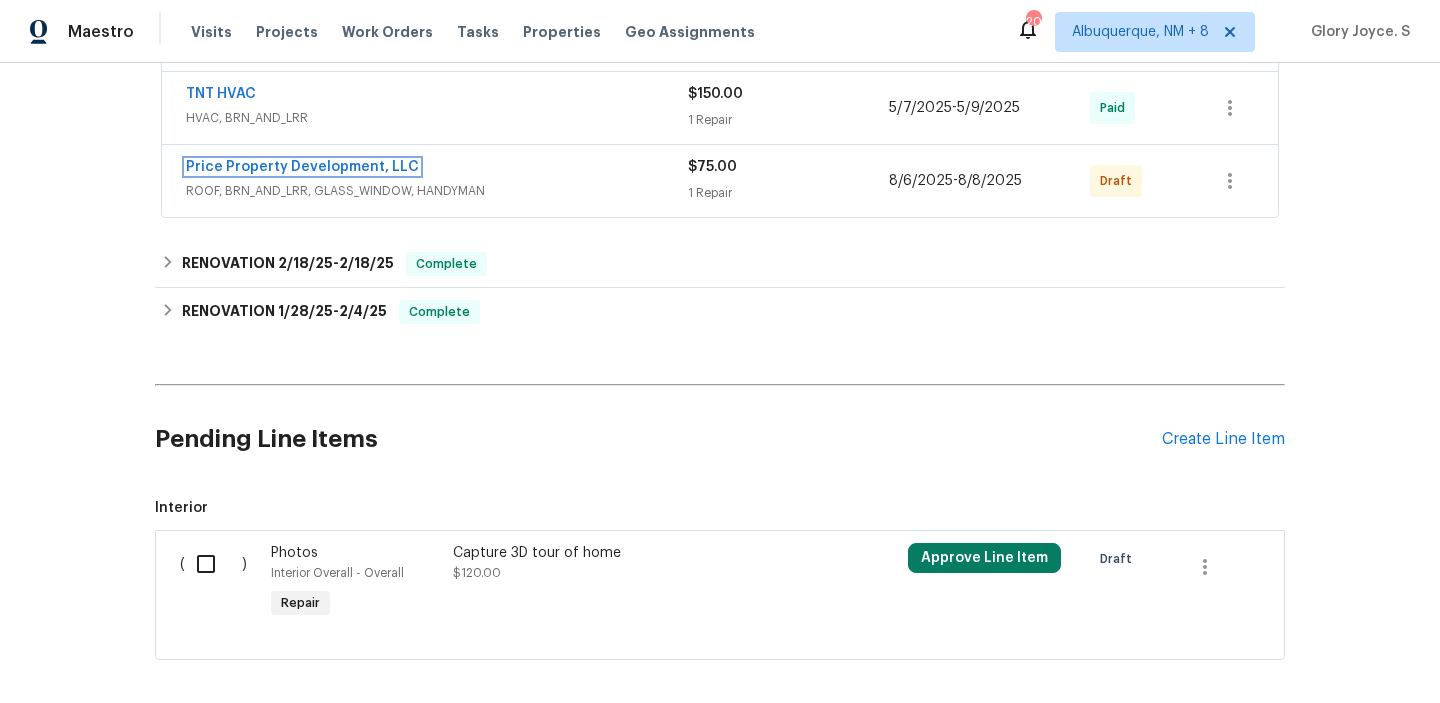 click on "Price Property Development, LLC" at bounding box center (302, 167) 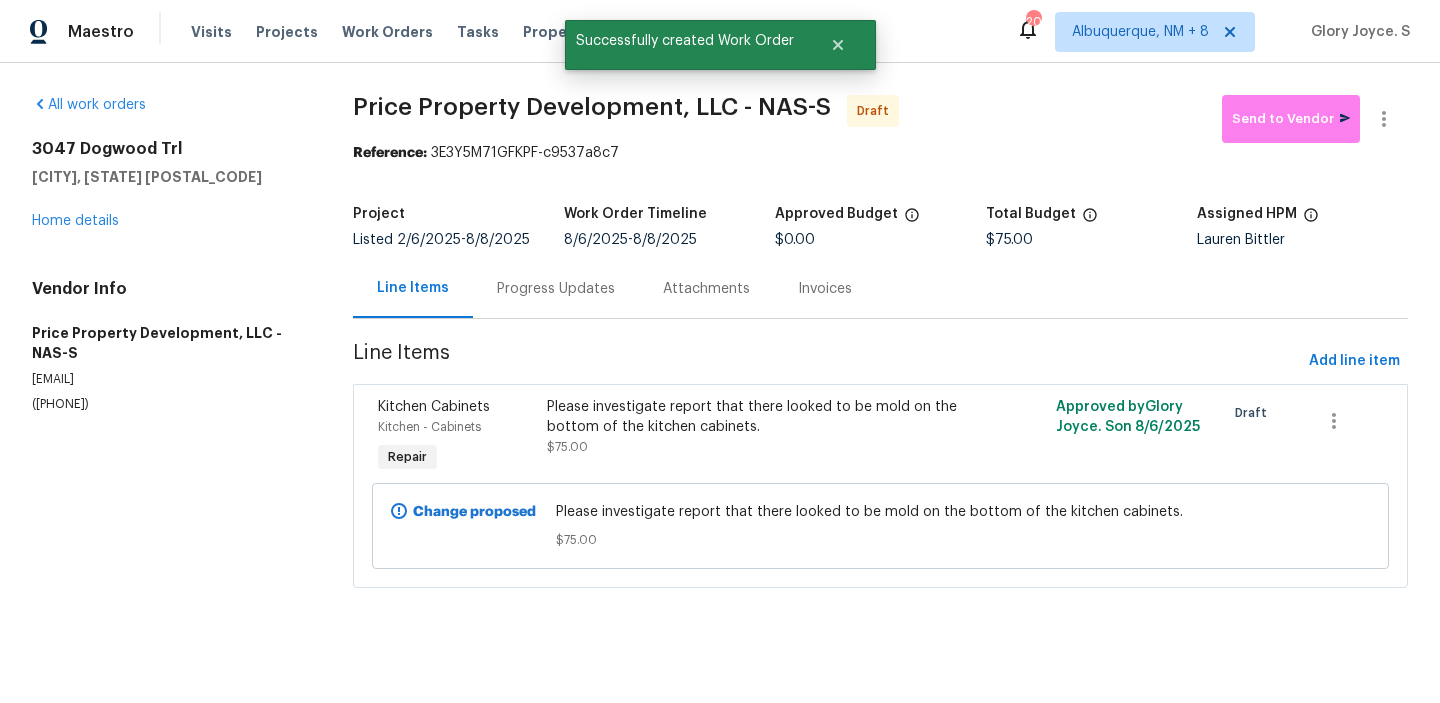 click on "Price Property Development, LLC - NAS-S Draft Send to Vendor   Reference:   [REFERENCE] Project Listed   [DATE]  -  [DATE] Work Order Timeline [DATE]  -  [DATE] Approved Budget $0.00 Total Budget $75.00 Assigned HPM Lauren Bittler Line Items Progress Updates Attachments Invoices Line Items Add line item Kitchen Cabinets Kitchen - Cabinets Repair Please investigate report that there looked to be mold on the bottom of the kitchen cabinets. $75.00 Approved by  Glory Joyce. S  on   [DATE] Draft Change proposed Please investigate report that there looked to be mold on the bottom of the kitchen cabinets. $75.00" at bounding box center [880, 353] 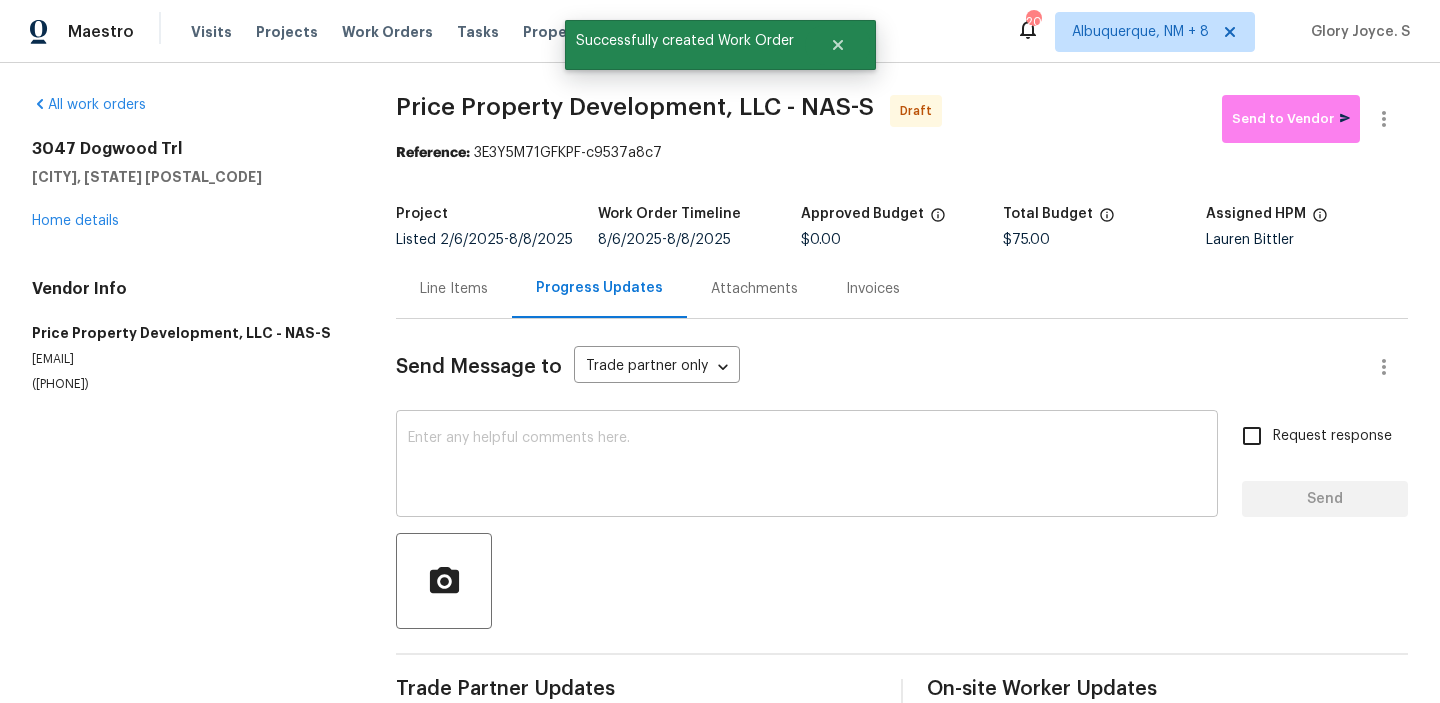 click on "x ​" at bounding box center [807, 466] 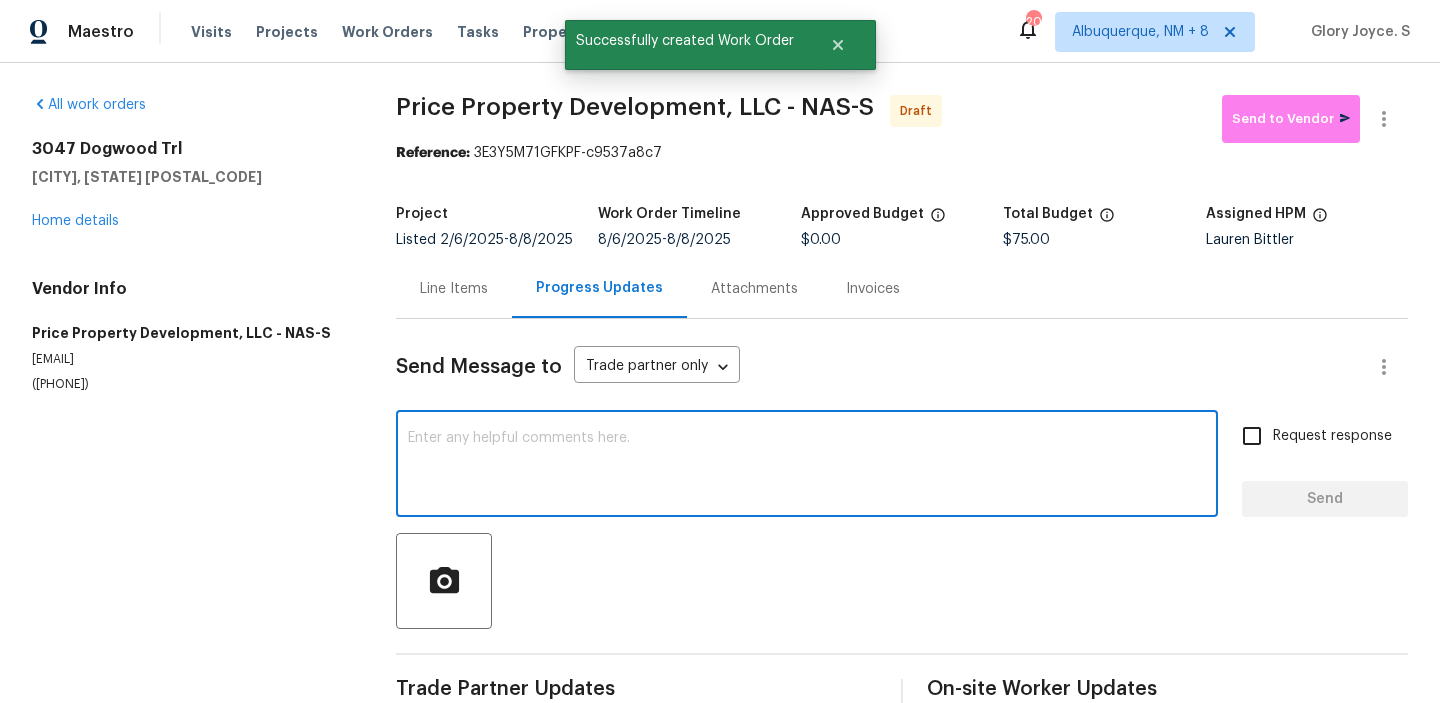 click on "x ​" at bounding box center [807, 466] 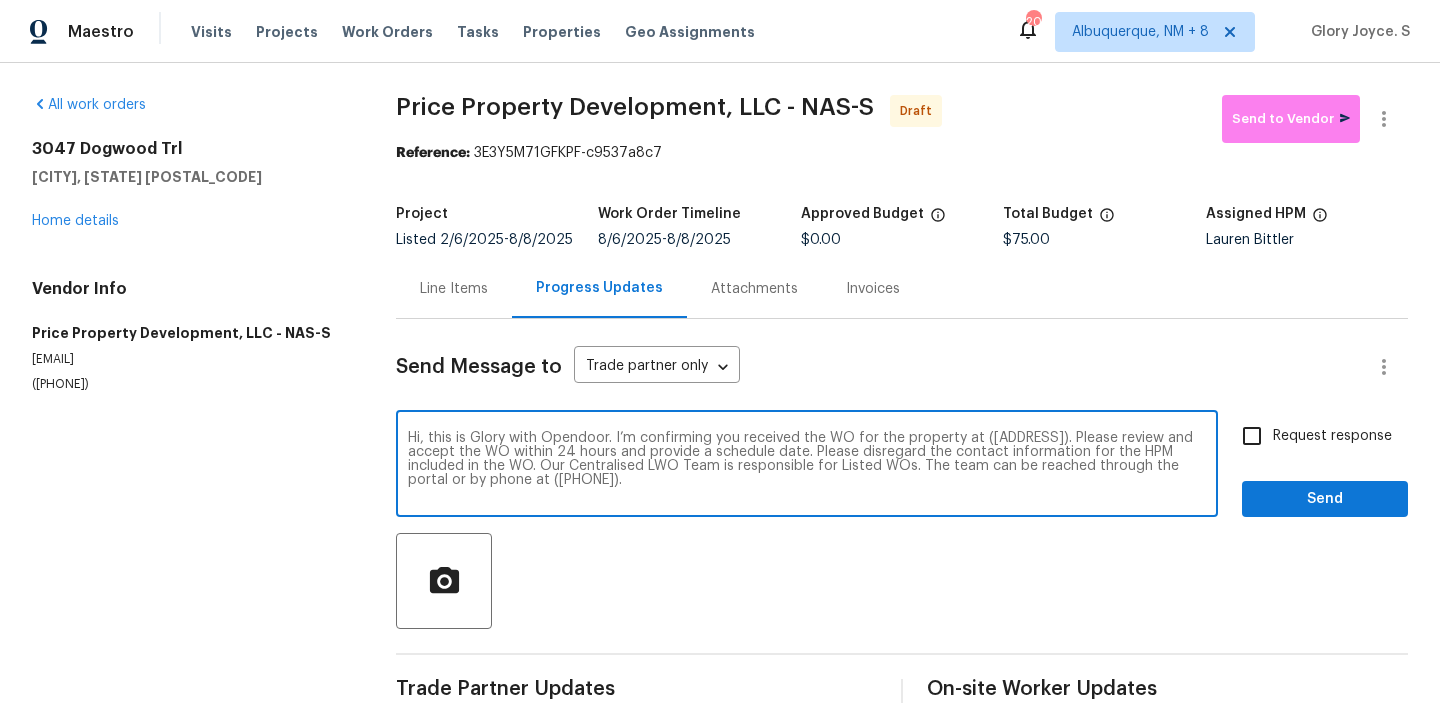 click on "Hi, this is Glory with Opendoor. I’m confirming you received the WO for the property at ([ADDRESS]). Please review and accept the WO within 24 hours and provide a schedule date. Please disregard the contact information for the HPM included in the WO. Our Centralised LWO Team is responsible for Listed WOs. The team can be reached through the portal or by phone at ([PHONE])." at bounding box center [807, 466] 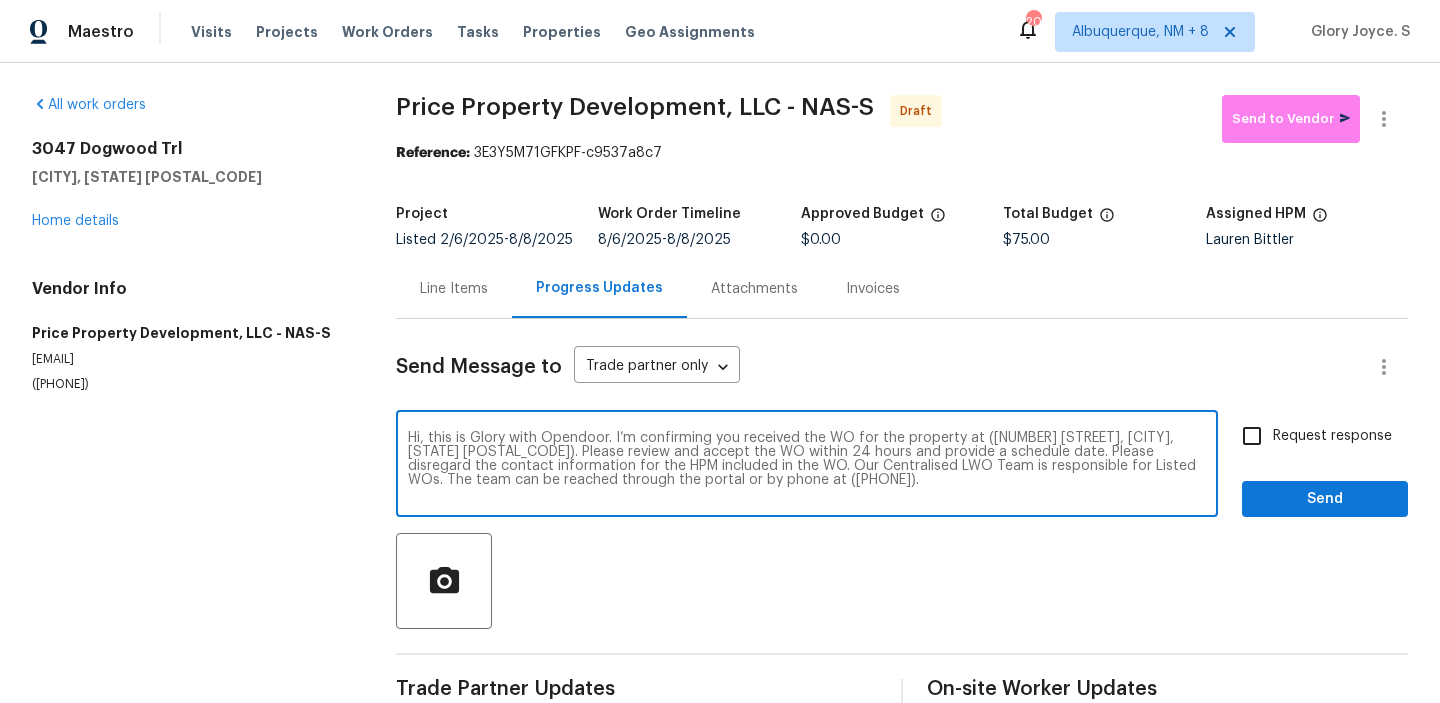 type on "Hi, this is Glory with Opendoor. I’m confirming you received the WO for the property at ([NUMBER] [STREET], [CITY], [STATE] [POSTAL_CODE]). Please review and accept the WO within 24 hours and provide a schedule date. Please disregard the contact information for the HPM included in the WO. Our Centralised LWO Team is responsible for Listed WOs. The team can be reached through the portal or by phone at ([PHONE])." 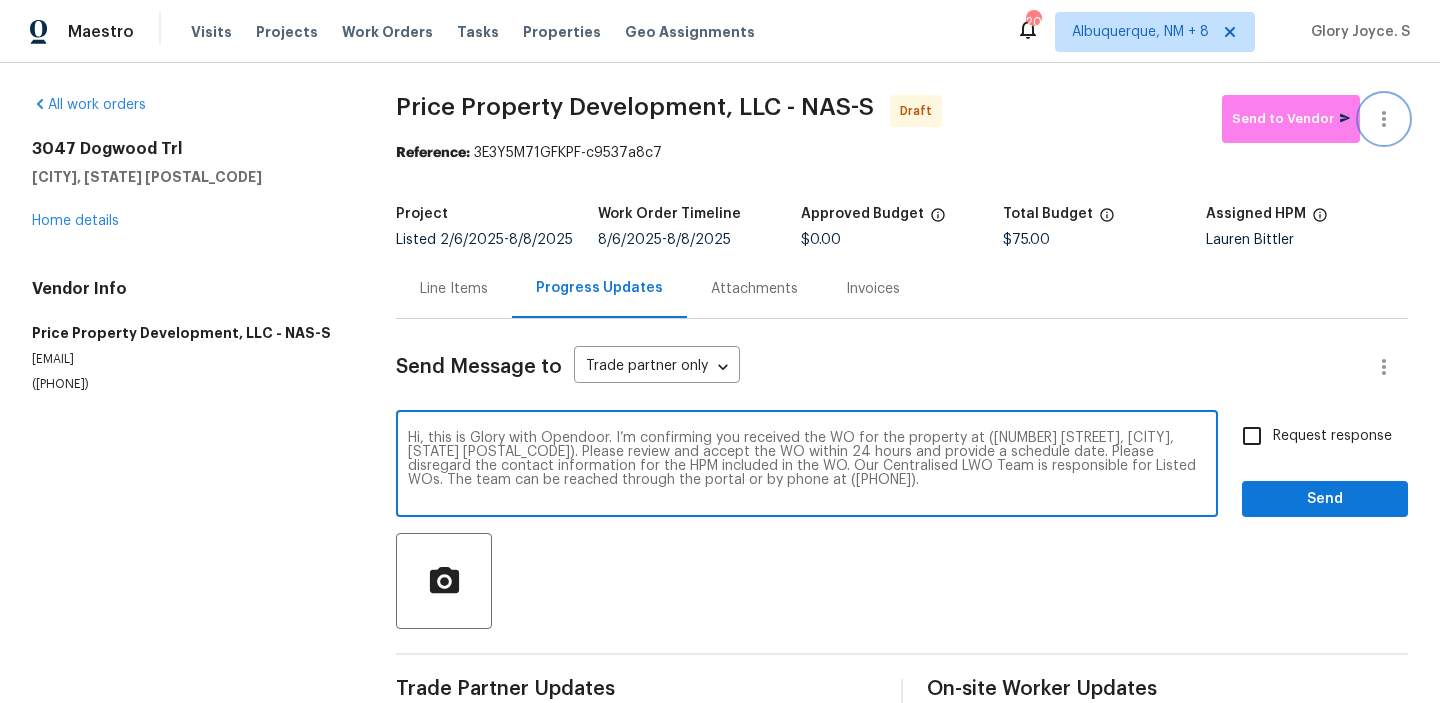 click 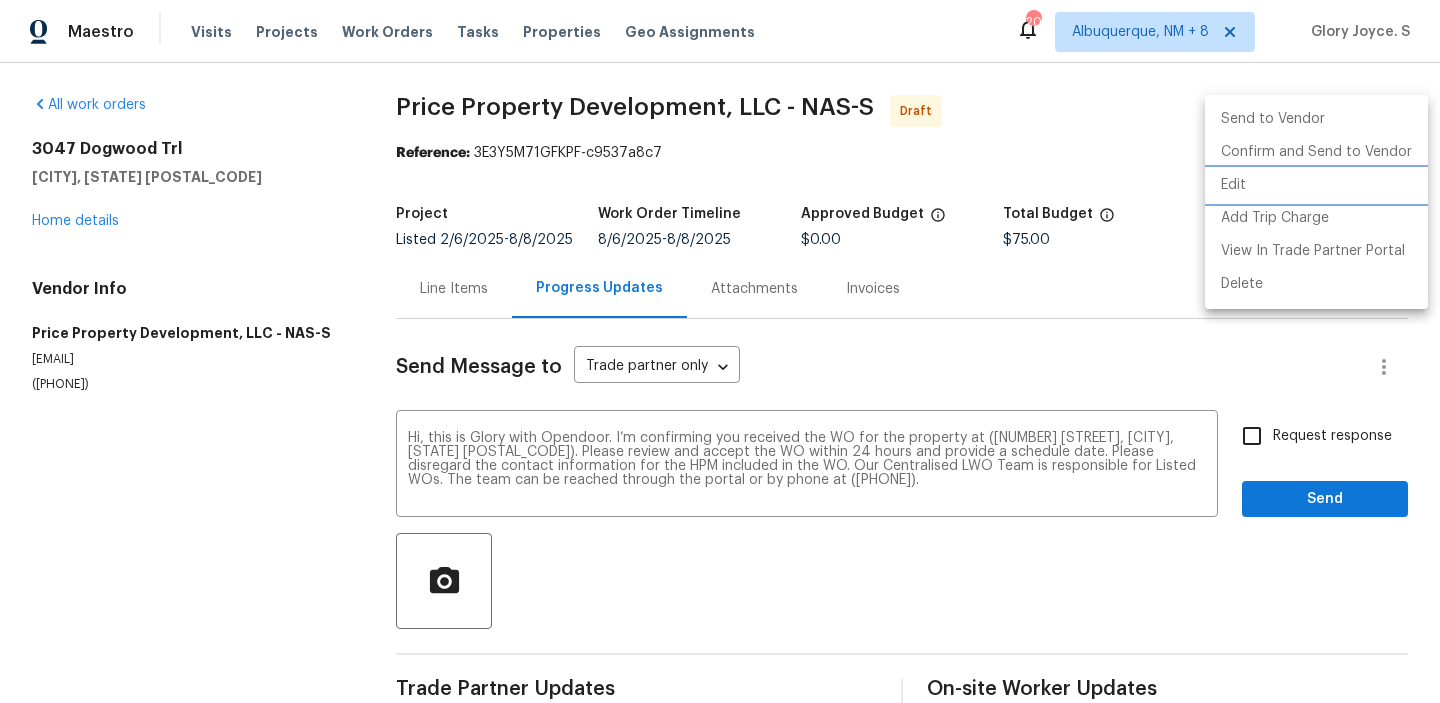 click on "Edit" at bounding box center (1316, 185) 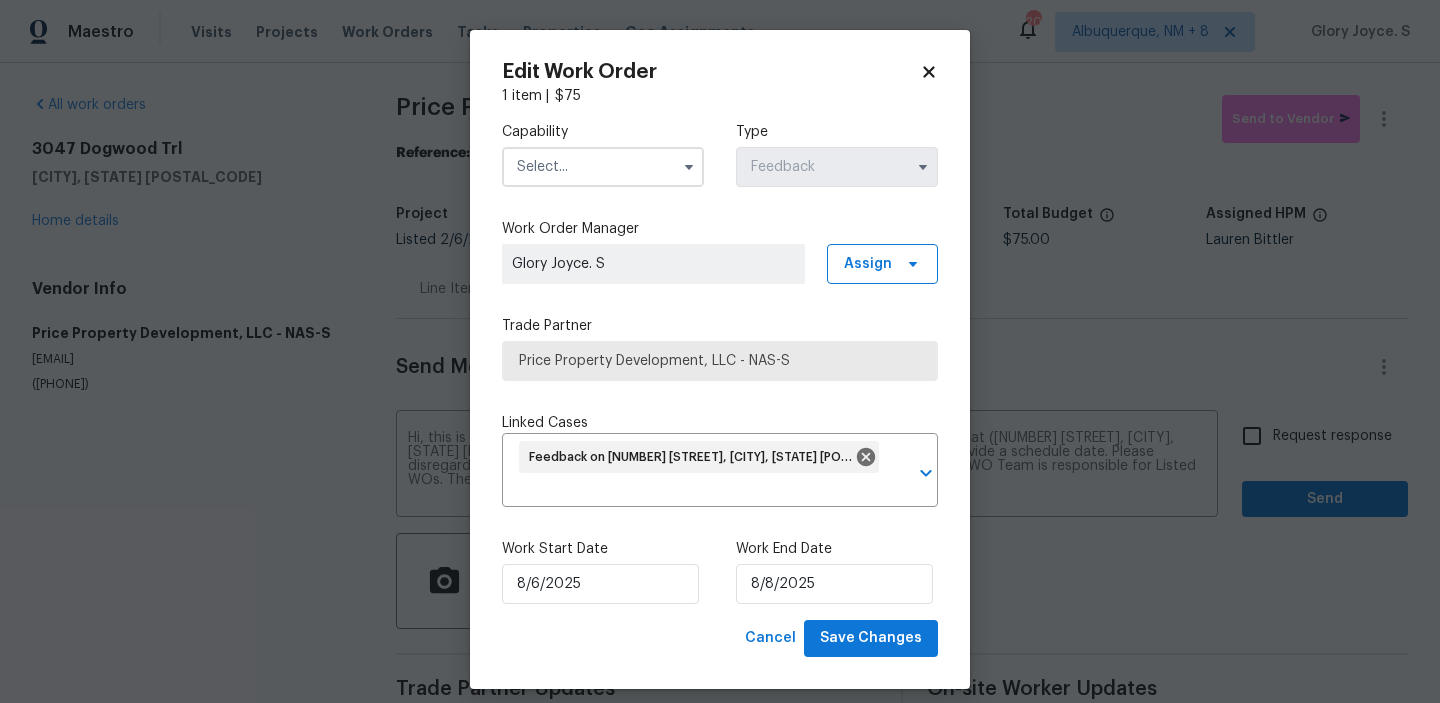 click on "Capability" at bounding box center (603, 132) 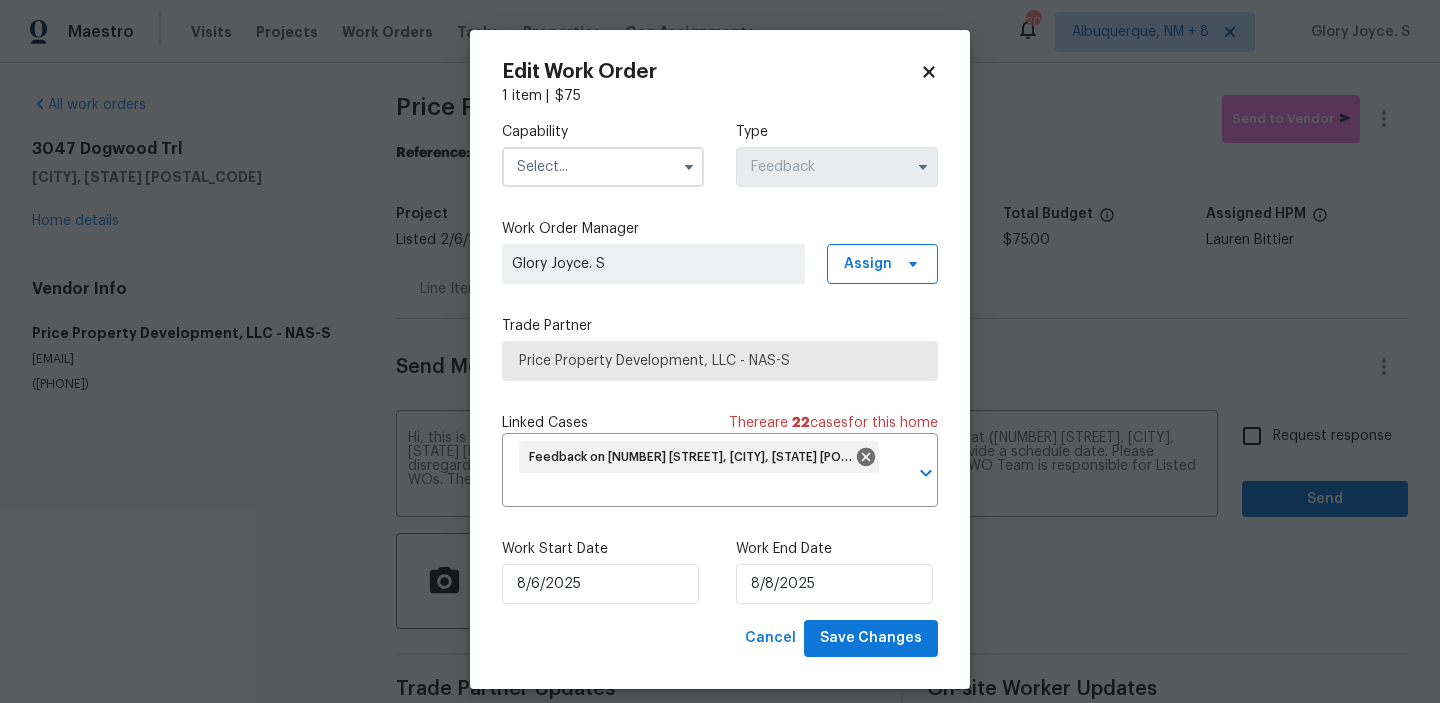 click at bounding box center [603, 167] 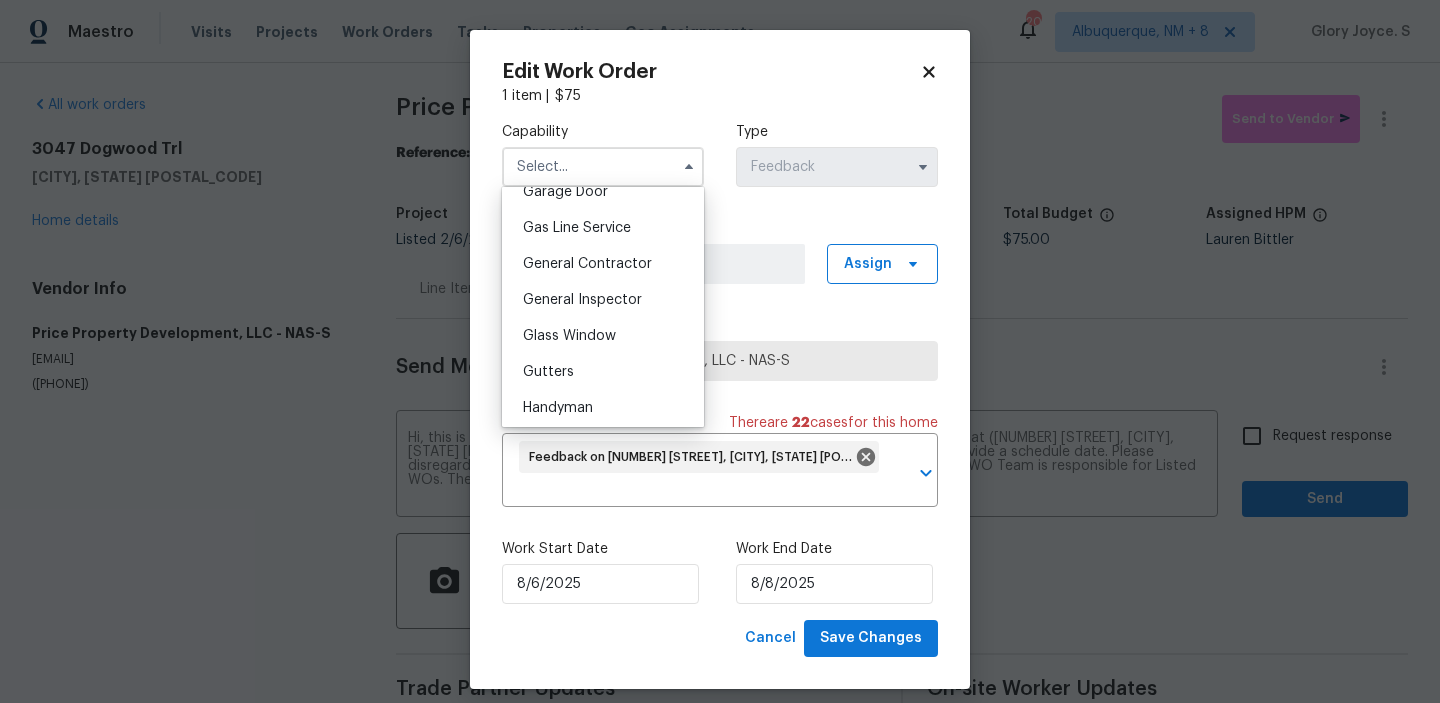 scroll, scrollTop: 1045, scrollLeft: 0, axis: vertical 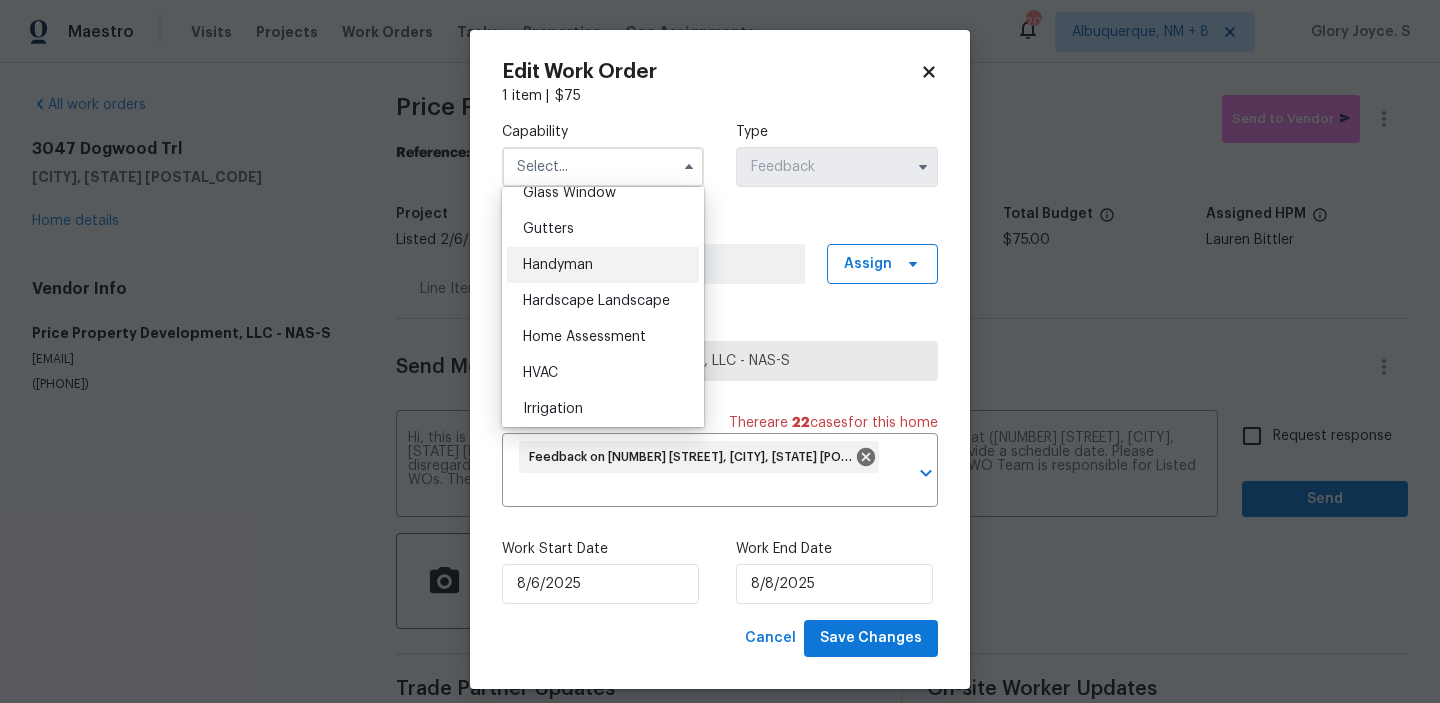 click on "Handyman" at bounding box center (558, 265) 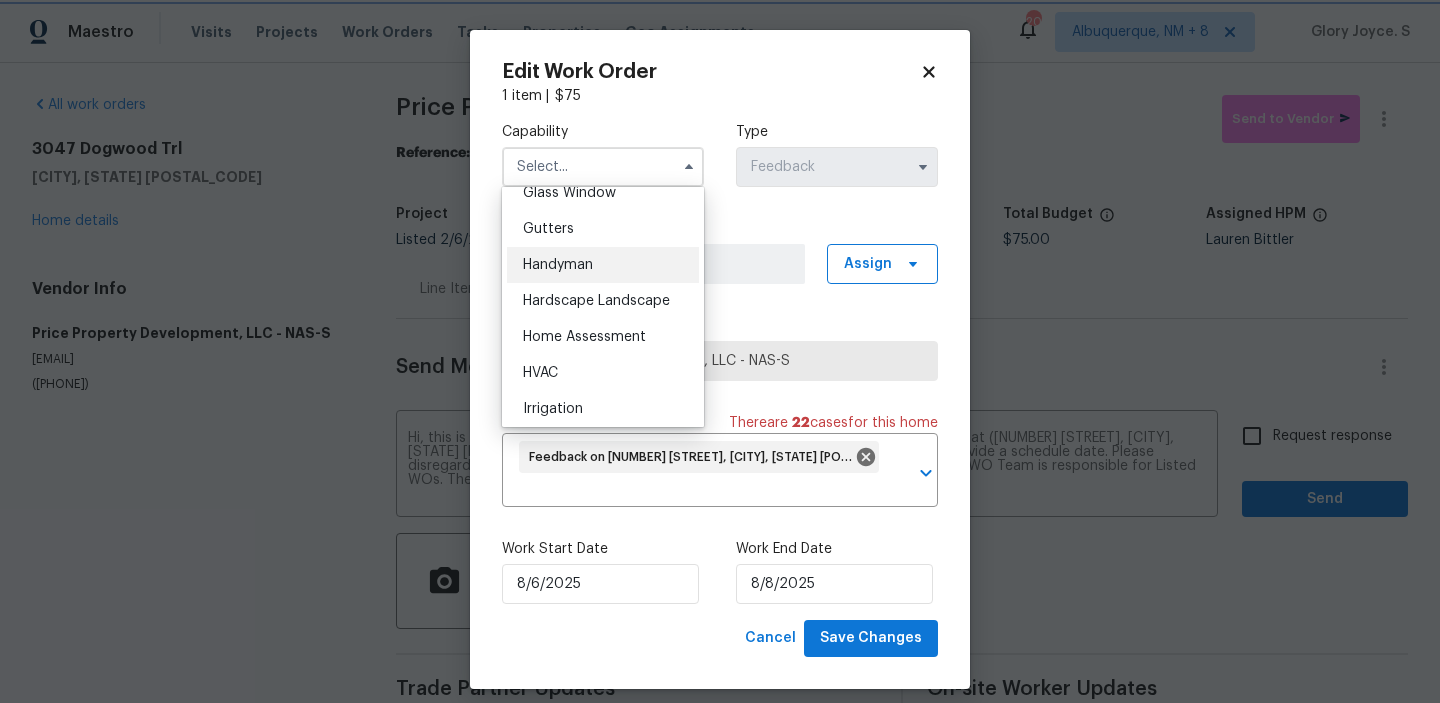 type on "Handyman" 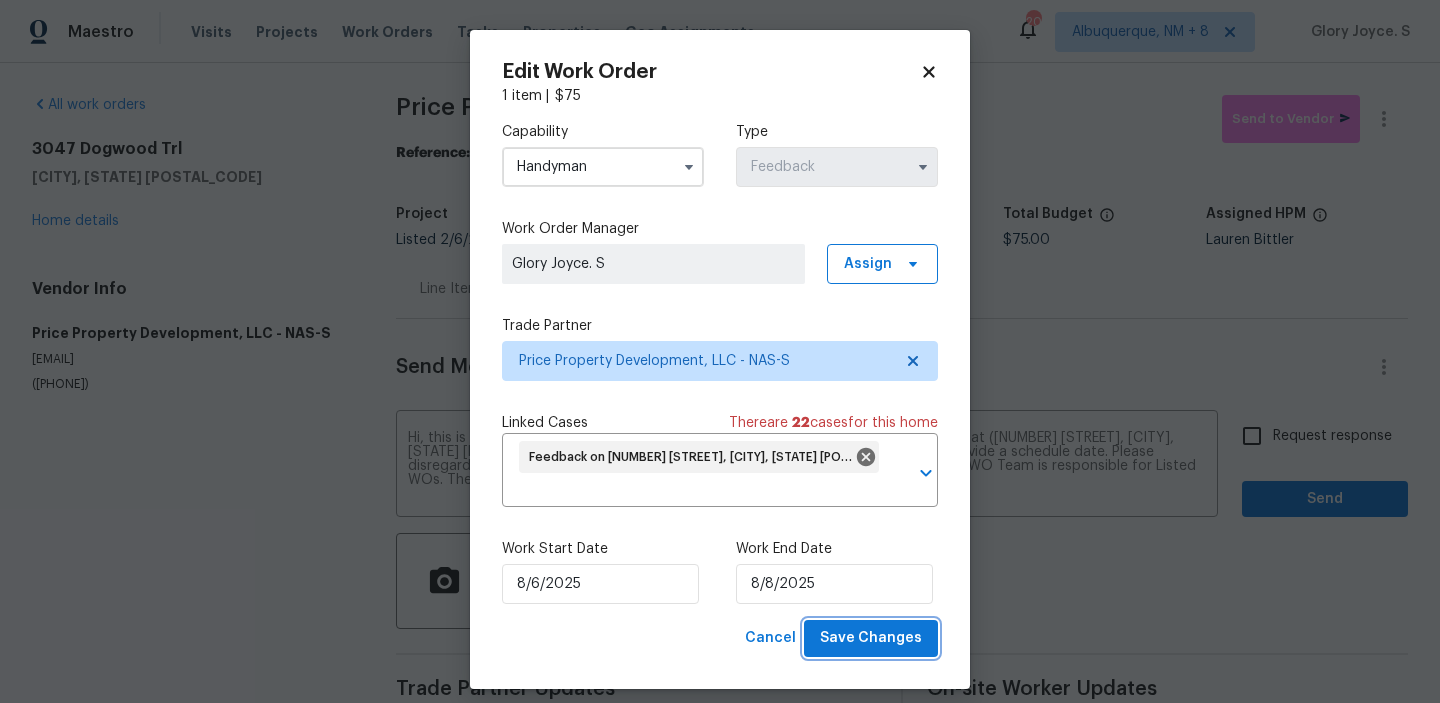 click on "Save Changes" at bounding box center (871, 638) 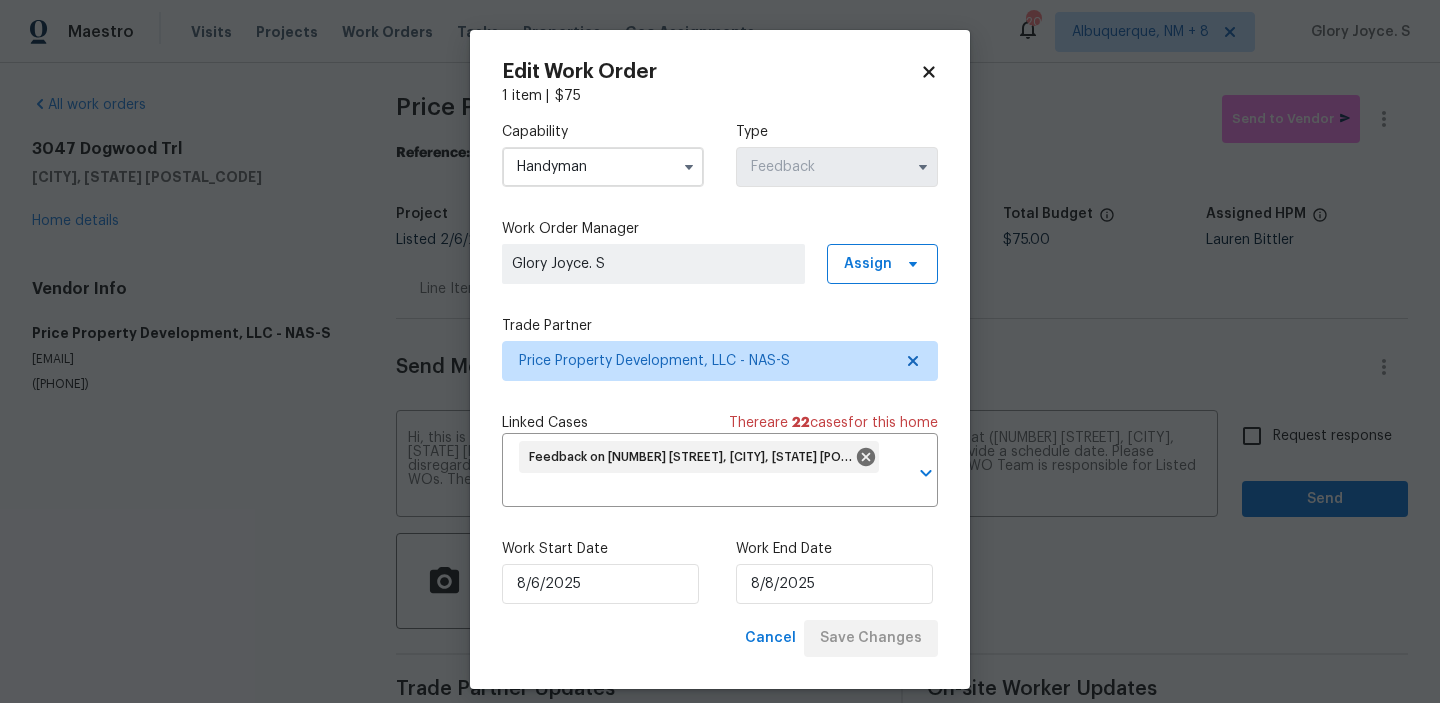 click on "Maestro Visits Projects Work Orders Tasks Properties Geo Assignments [NUMBER] [CITY], [STATE] + 8 Glory Joyce. S All work orders [NUMBER] [STREET] [CITY], [STATE] Home details Vendor Info Price Property Development, LLC - NAS-S robert@pricepropertydevelopment.com ([PHONE]) Price Property Development, LLC - NAS-S Draft Send to Vendor   Reference:   [REFERENCE] Project Listed   [DATE]  -  [DATE] Work Order Timeline [DATE]  -  [DATE] Approved Budget $0.00 Total Budget $75.00 Assigned HPM Lauren Bittler Line Items Progress Updates Attachments Invoices Send Message to Trade partner only Trade partner only ​ x ​ Request response Send Trade Partner Updates On-site Worker Updates
Edit Work Order 1 item | $ 75 Capability   Handyman Type   Feedback Work Order Manager   Glory Joyce. S Assign Trade Partner   Price Property Development, LLC - NAS-S Linked Cases There  are   22  case s  for this home   Feedback on [NUMBER] [STREET], [CITY], [STATE] [POSTAL_CODE] ​ Work Start Date   [DATE]" at bounding box center [720, 351] 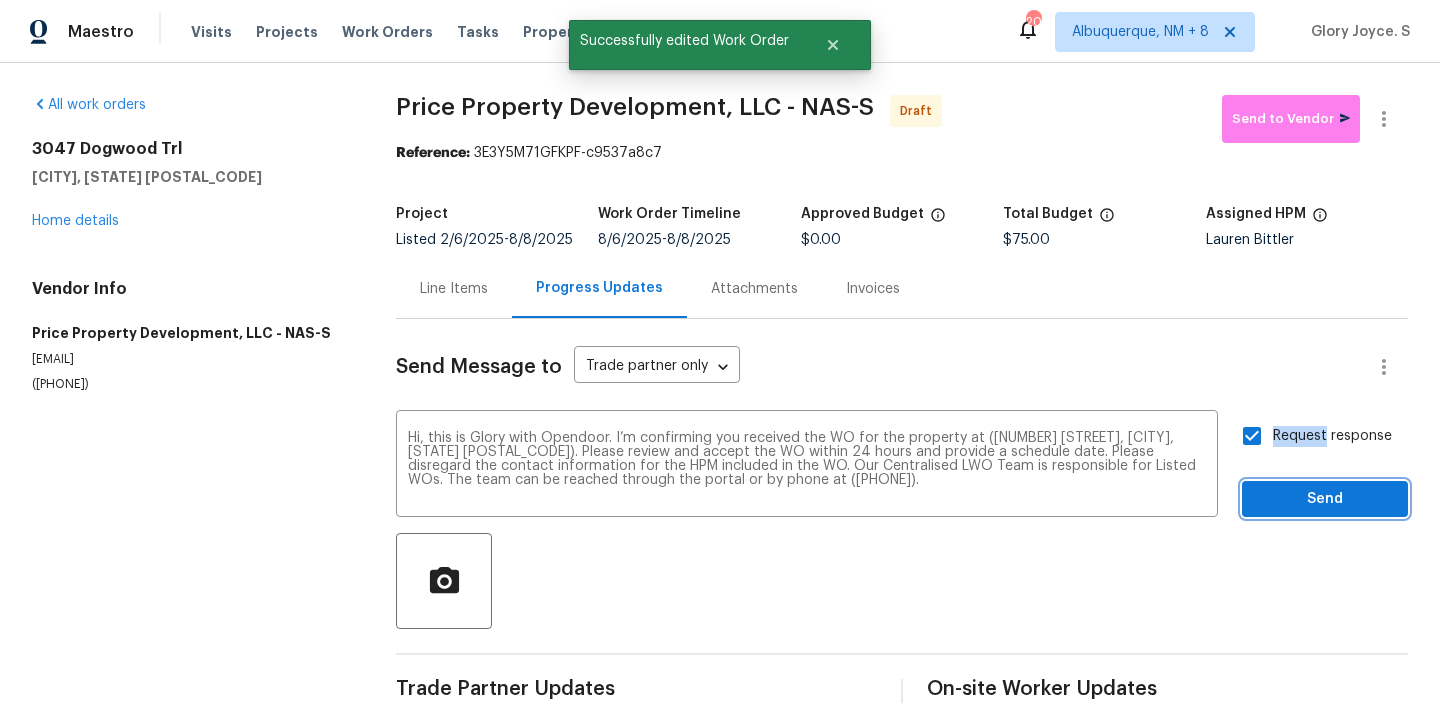 click on "Send" at bounding box center (1325, 499) 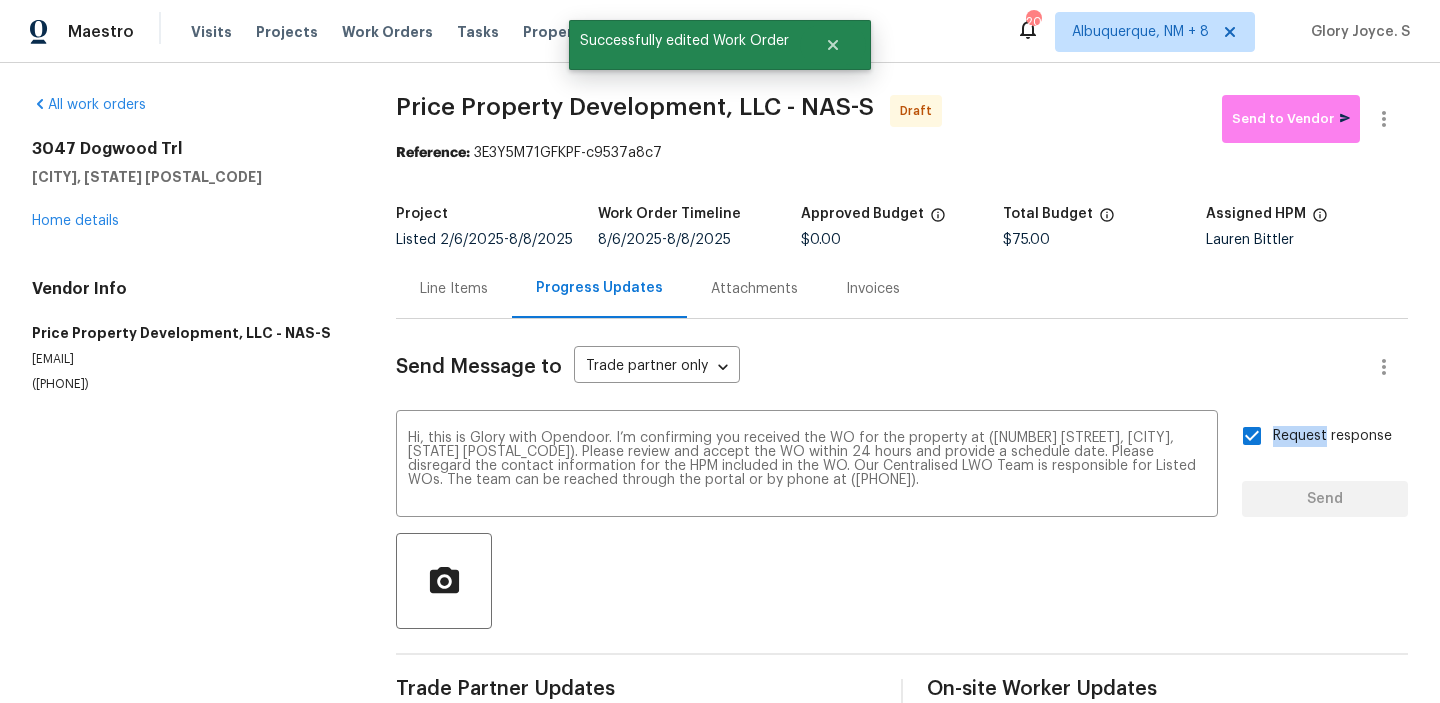 type 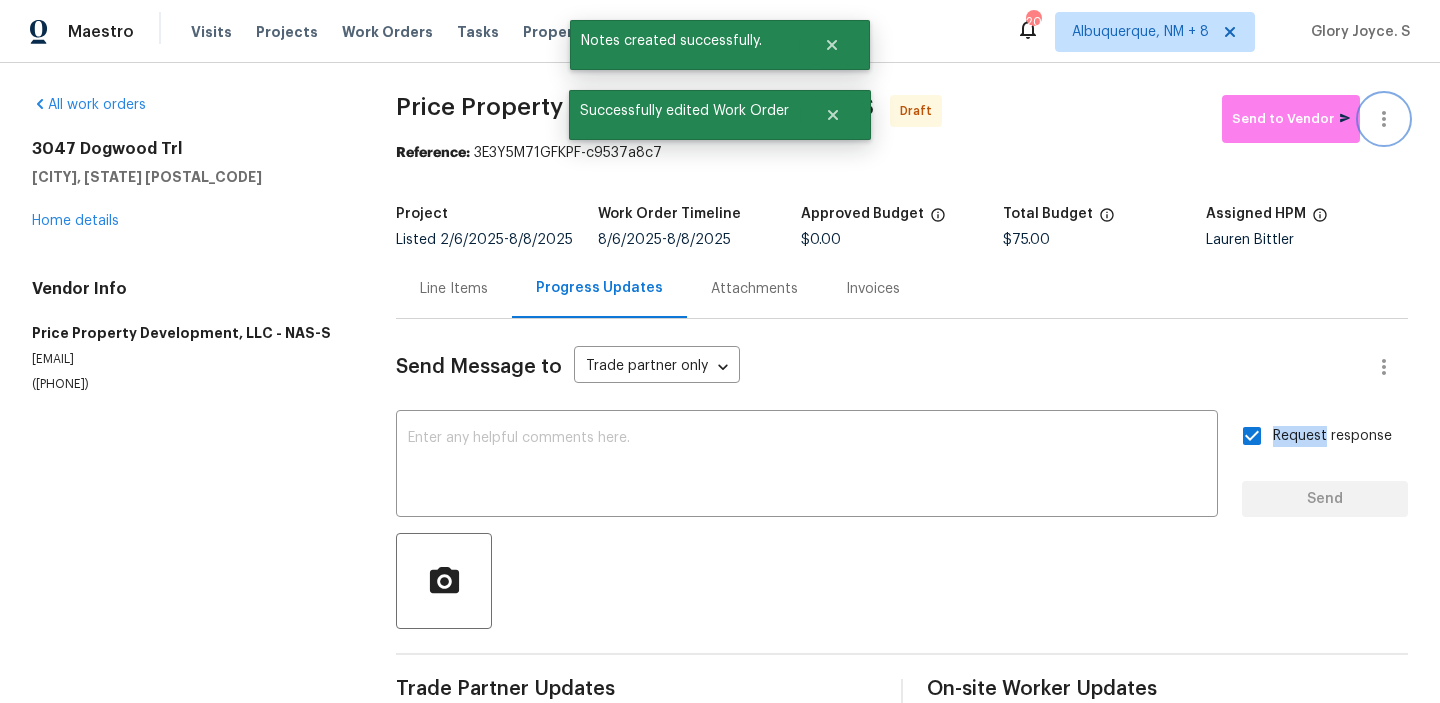 click at bounding box center [1384, 119] 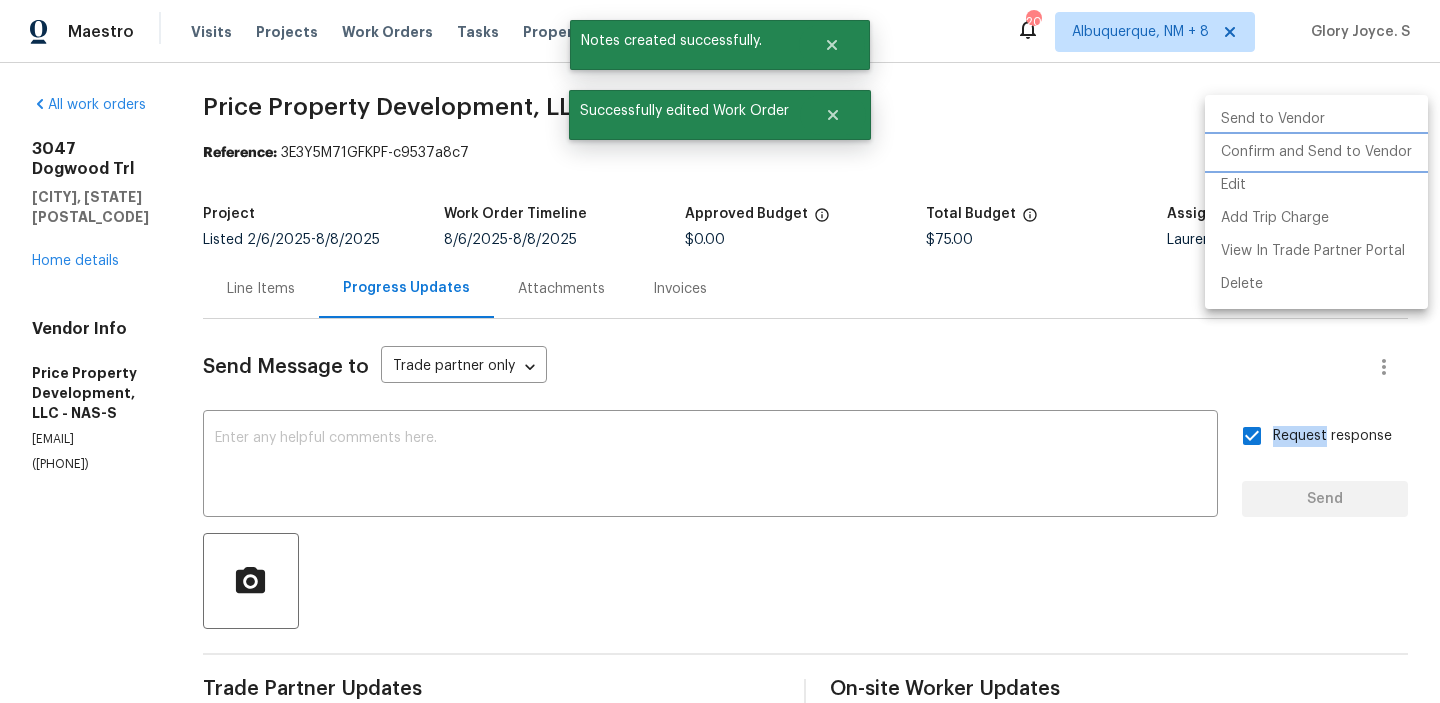 click on "Confirm and Send to Vendor" at bounding box center (1316, 152) 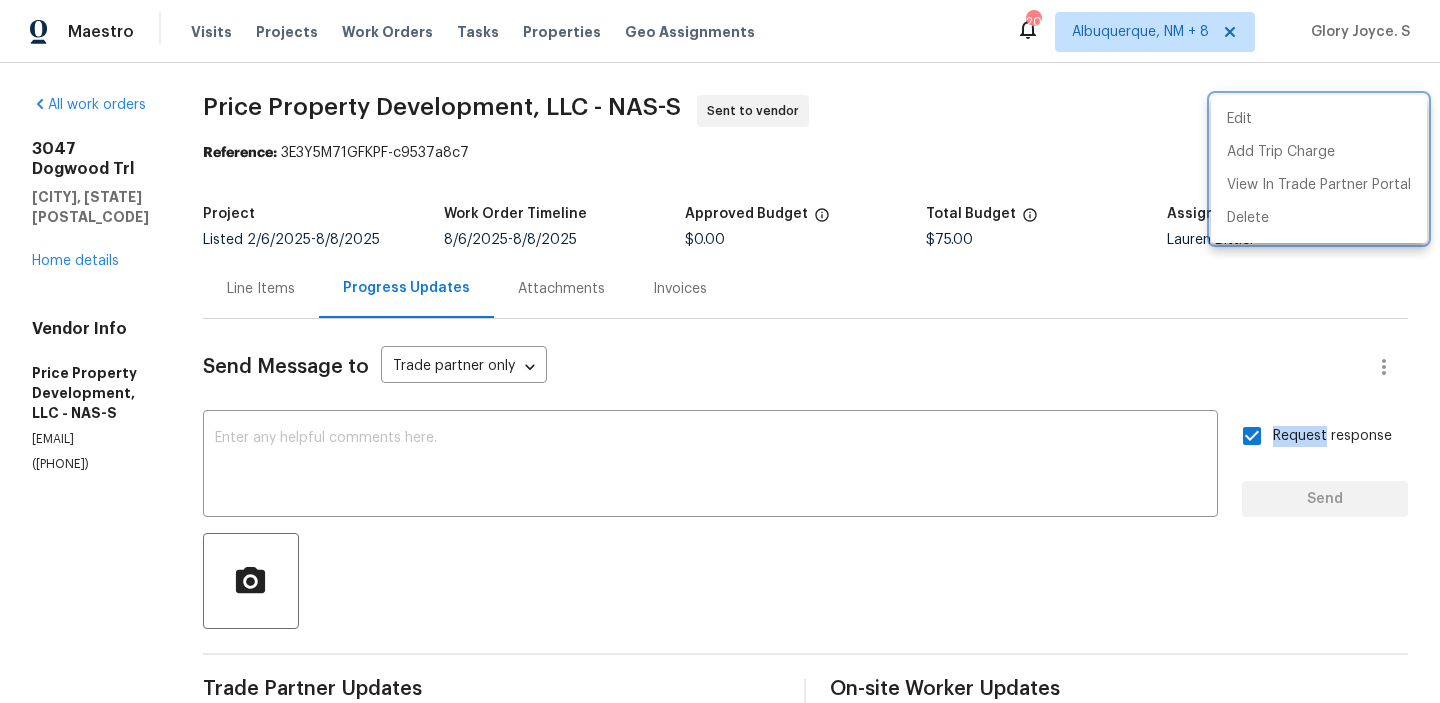 click at bounding box center [720, 351] 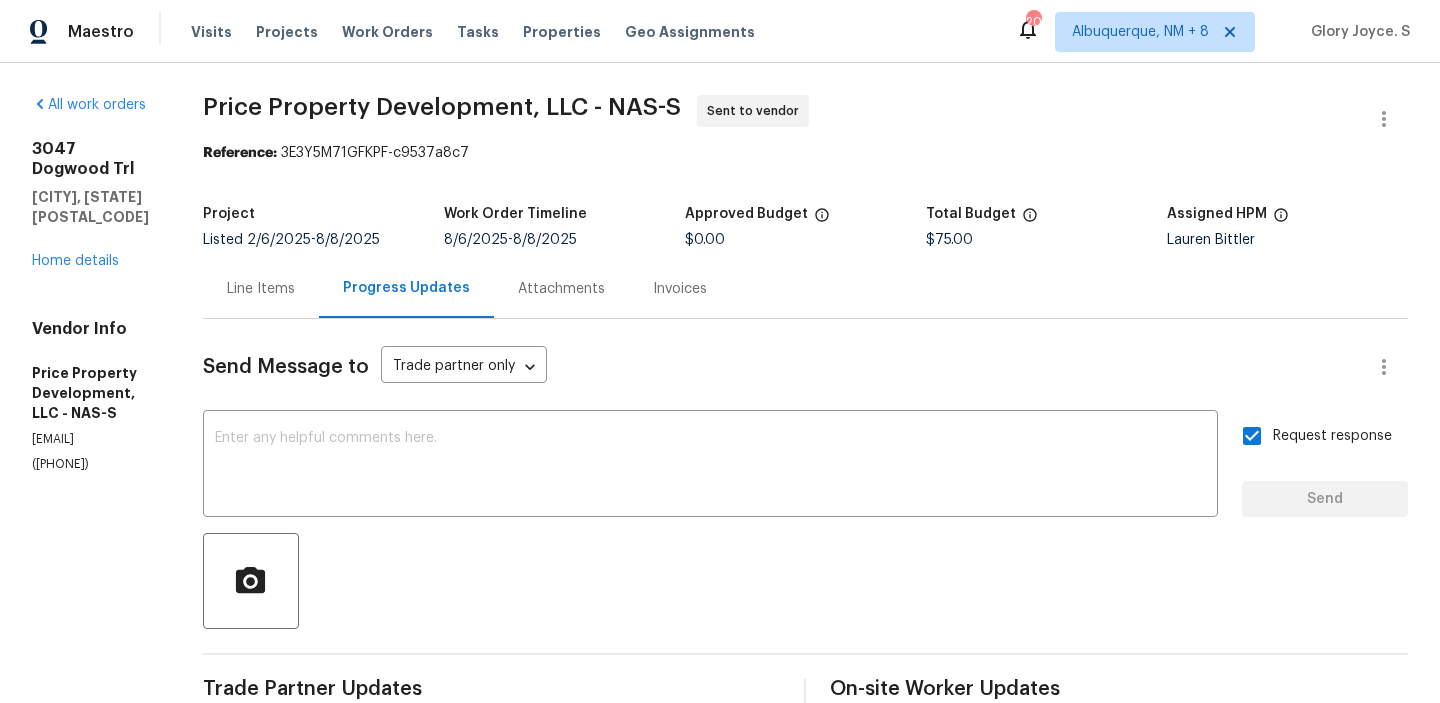 click on "Edit Add Trip Charge View In Trade Partner Portal Delete" at bounding box center [720, 351] 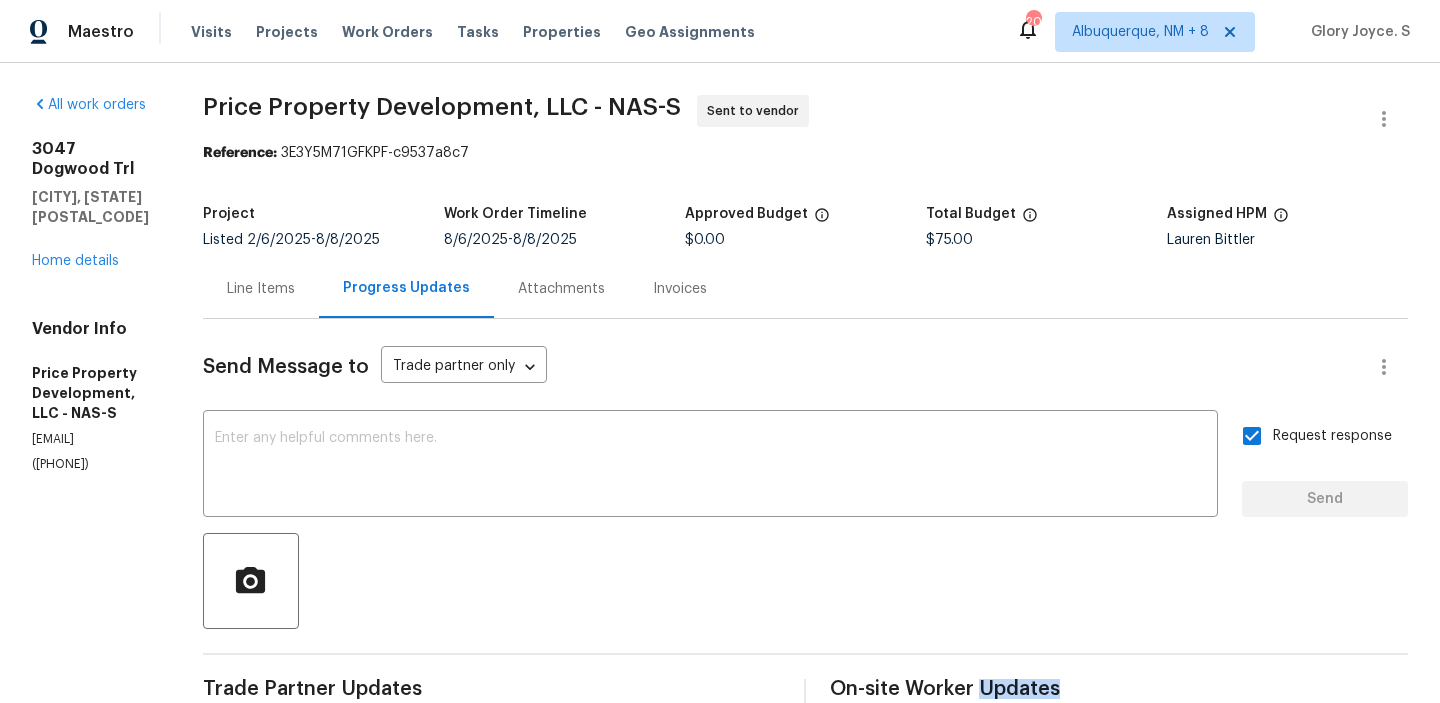 click on "All work orders [NUMBER] [STREET] [CITY], [STATE] Home details Vendor Info Price Property Development, LLC - NAS-S robert@pricepropertydevelopment.com ([PHONE]) Price Property Development, LLC - NAS-S Sent to vendor Reference:   [REFERENCE] Project Listed   [DATE]  -  [DATE] Work Order Timeline [DATE]  -  [DATE] Approved Budget $0.00 Total Budget $75.00 Assigned HPM Lauren Bittler Line Items Progress Updates Attachments Invoices Send Message to Trade partner only Trade partner only ​ x ​ Request response Send Trade Partner Updates Glory Joyce. S [DATE] [TIME] Hi, this is Glory with Opendoor. I’m confirming you received the WO for the property at ([NUMBER] [STREET], [CITY], [STATE] [POSTAL_CODE]). Please review and accept the WO within 24 hours and provide a schedule date. Please disregard the contact information for the HPM included in the WO. Our Centralised LWO Team is responsible for Listed WOs. The team can be reached through the portal or by phone at ([PHONE])." at bounding box center [720, 492] 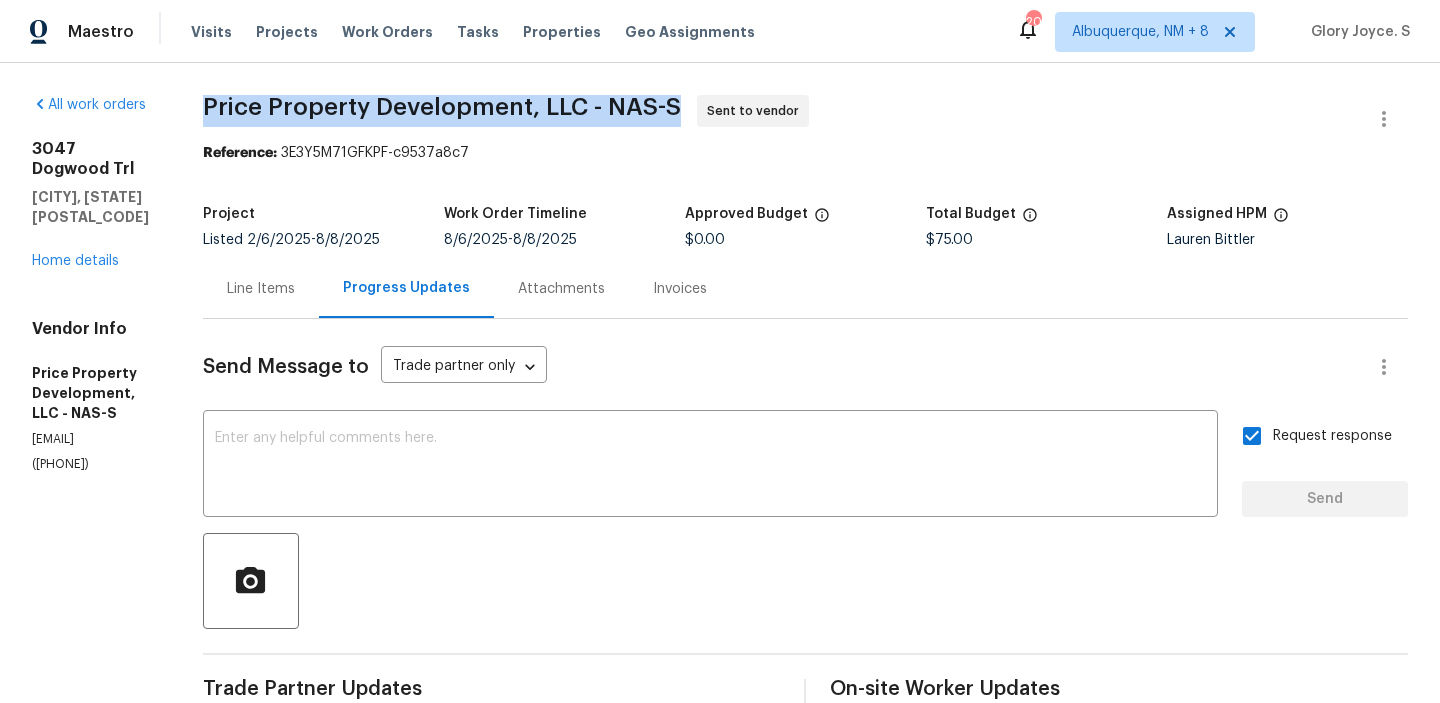 click on "All work orders [NUMBER] [STREET] [CITY], [STATE] Home details Vendor Info Price Property Development, LLC - NAS-S robert@pricepropertydevelopment.com ([PHONE]) Price Property Development, LLC - NAS-S Sent to vendor Reference:   [REFERENCE] Project Listed   [DATE]  -  [DATE] Work Order Timeline [DATE]  -  [DATE] Approved Budget $0.00 Total Budget $75.00 Assigned HPM Lauren Bittler Line Items Progress Updates Attachments Invoices Send Message to Trade partner only Trade partner only ​ x ​ Request response Send Trade Partner Updates Glory Joyce. S [DATE] [TIME] Hi, this is Glory with Opendoor. I’m confirming you received the WO for the property at ([NUMBER] [STREET], [CITY], [STATE] [POSTAL_CODE]). Please review and accept the WO within 24 hours and provide a schedule date. Please disregard the contact information for the HPM included in the WO. Our Centralised LWO Team is responsible for Listed WOs. The team can be reached through the portal or by phone at ([PHONE])." at bounding box center (720, 492) 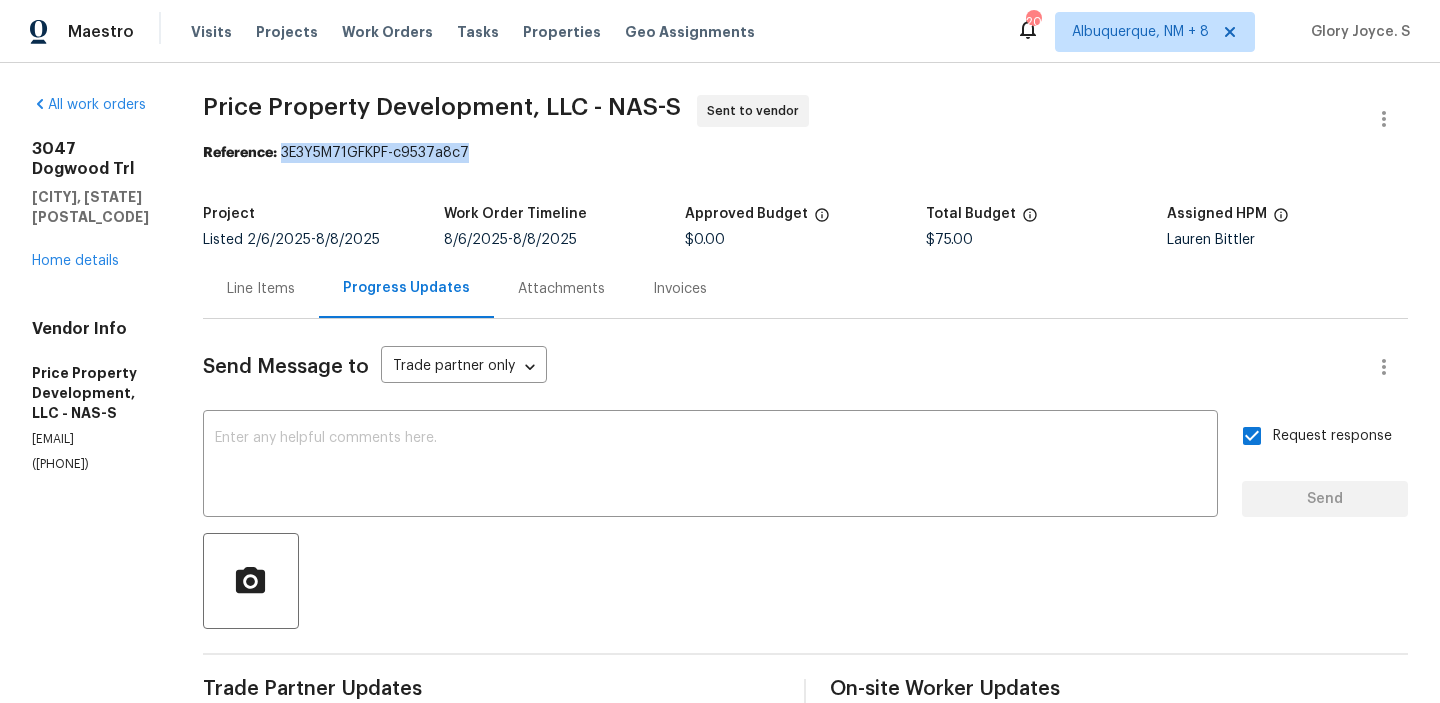 drag, startPoint x: 387, startPoint y: 156, endPoint x: 739, endPoint y: 156, distance: 352 